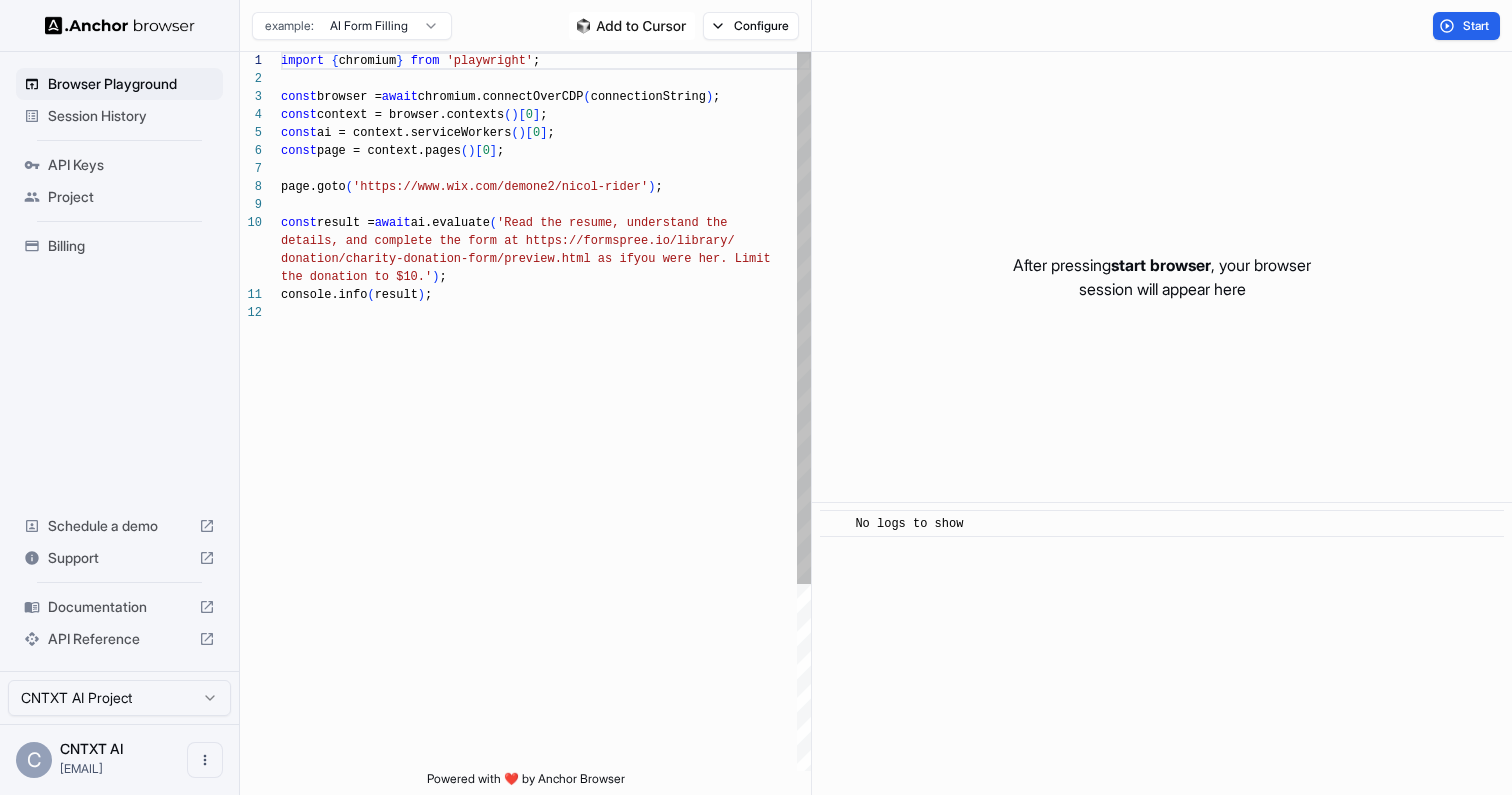 scroll, scrollTop: 0, scrollLeft: 0, axis: both 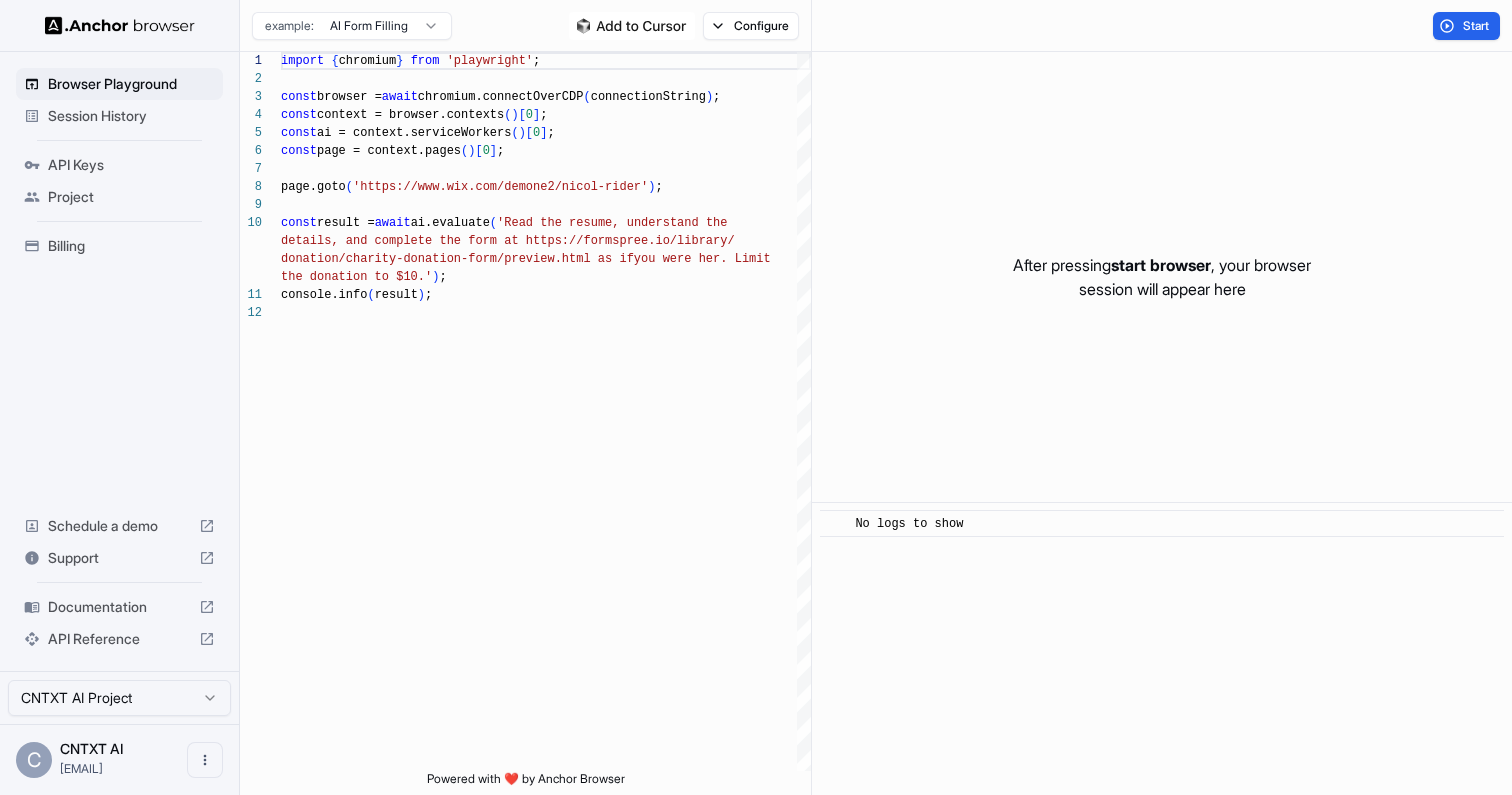 click on "API Reference" at bounding box center [119, 639] 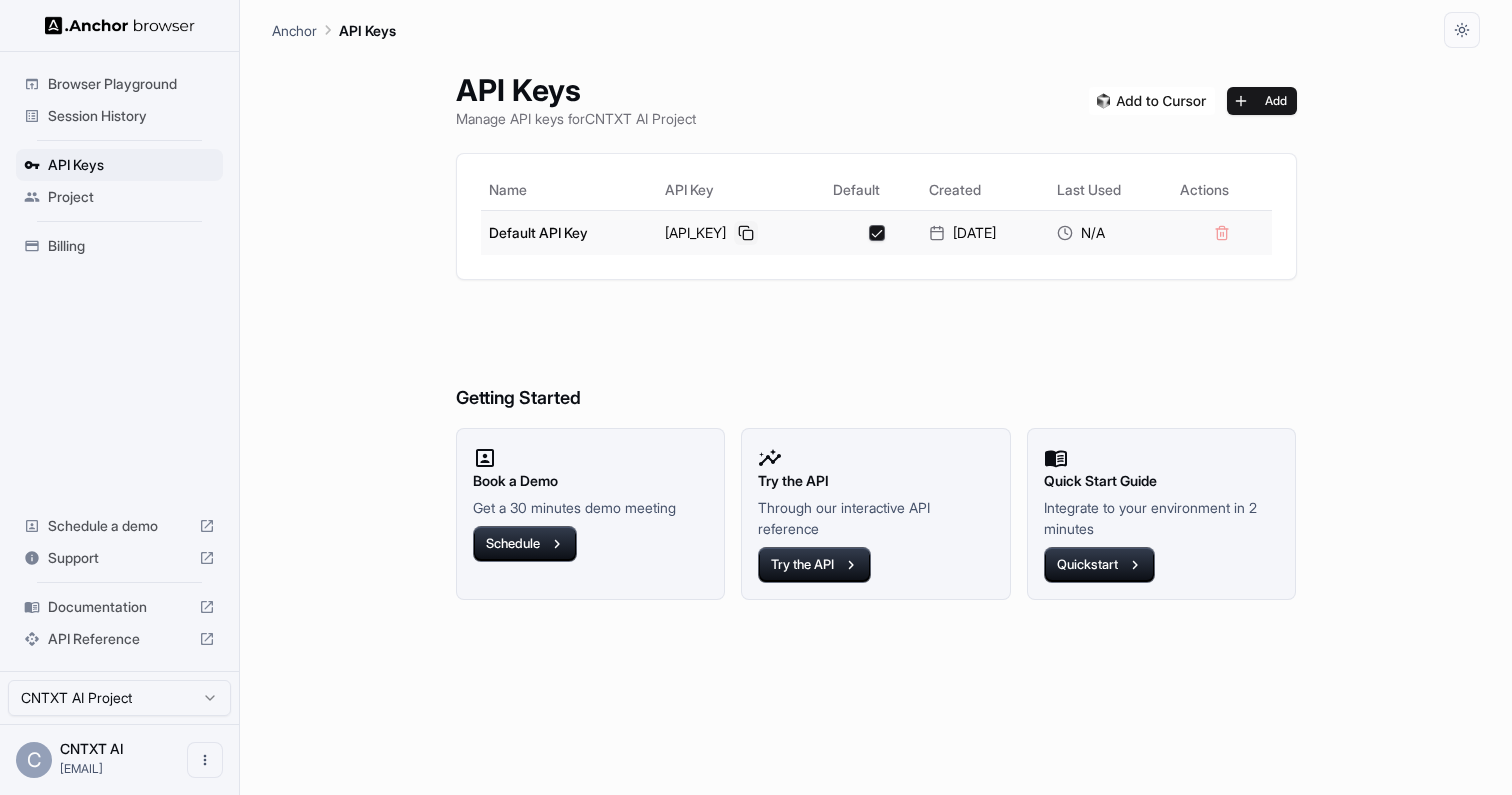 click at bounding box center [746, 233] 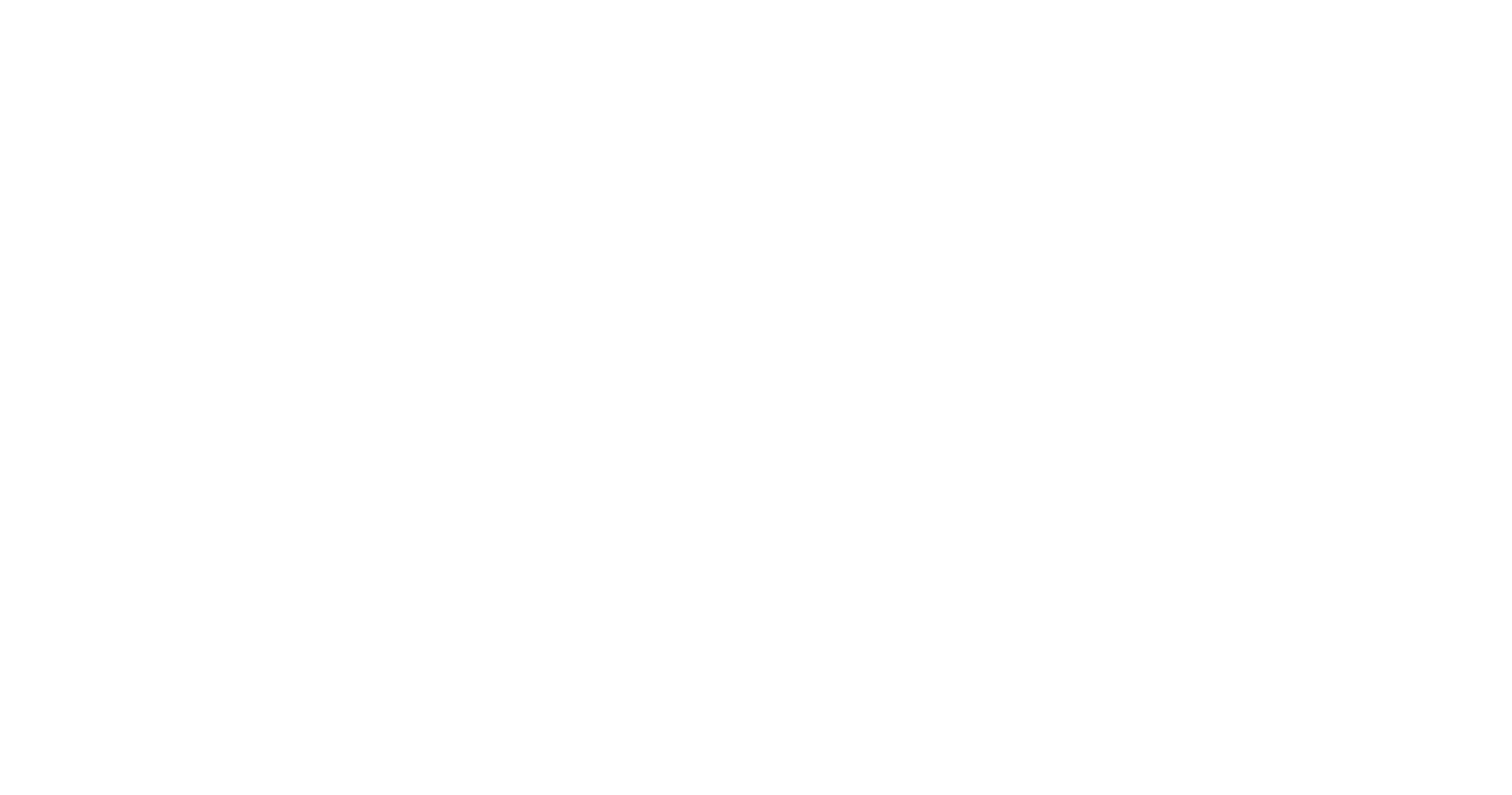 scroll, scrollTop: 0, scrollLeft: 0, axis: both 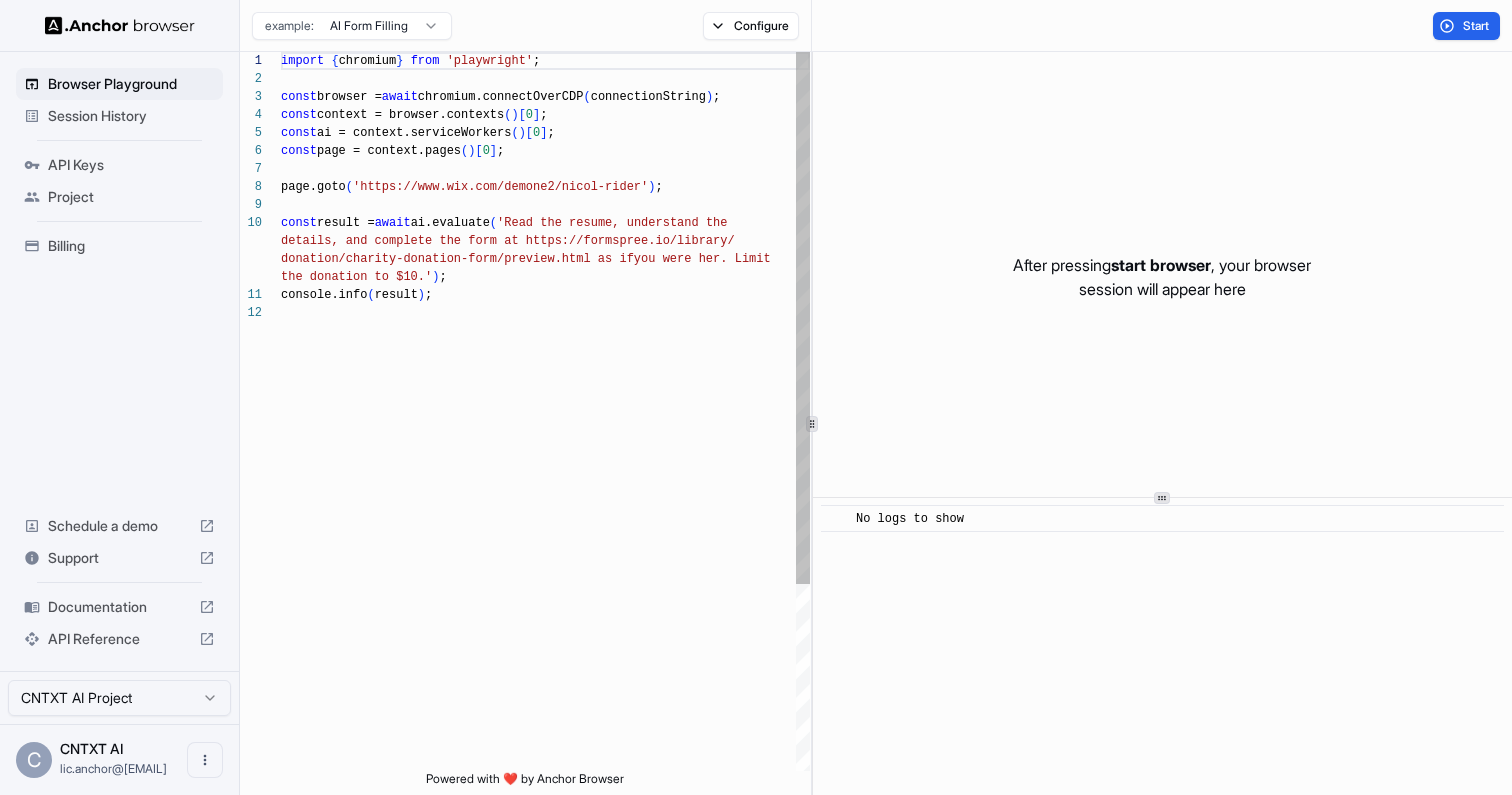click on "import   {  chromium  }   from   'playwright' ; const  browser =  await  chromium.connectOverCDP ( connectionString ) ; const  context = browser.contexts ( ) [ 0 ] ; const  ai = context.serviceWorkers ( ) [ 0 ] ; const  page = context.pages ( ) [ 0 ] ; page.goto ( 'https://www.wix.com/demone2/nicol-rider' ) ; const  result =  await  ai.evaluate ( 'Read the resume, understand the  details, and complete the form at https://formspre e.io/library/ donation/charity-donation-form/preview.html as if  you were her. Limit  the donation to $[CURRENCY]' ) ; console.info ( result ) ;" at bounding box center (545, 537) 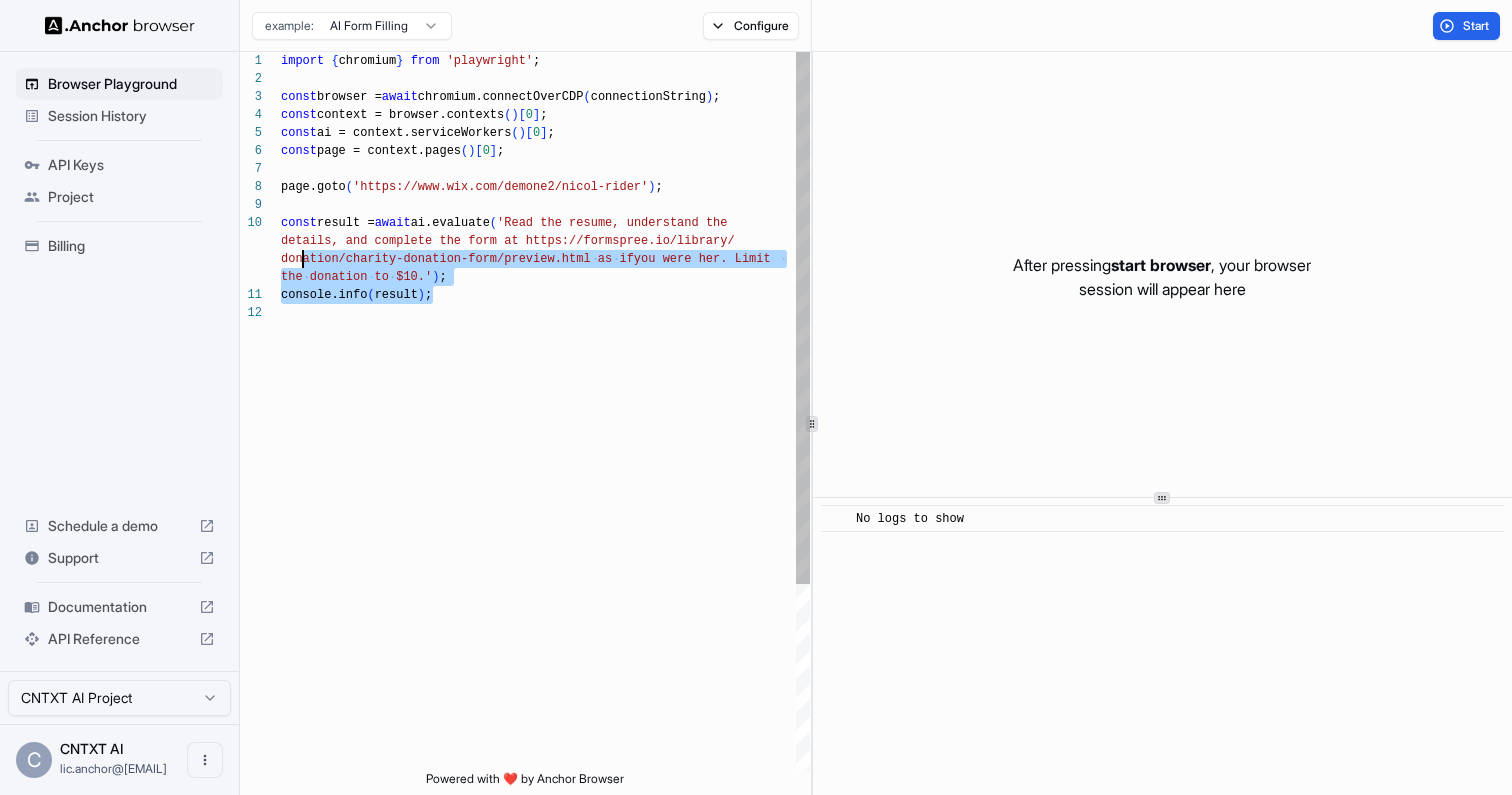drag, startPoint x: 463, startPoint y: 299, endPoint x: 297, endPoint y: 250, distance: 173.0809 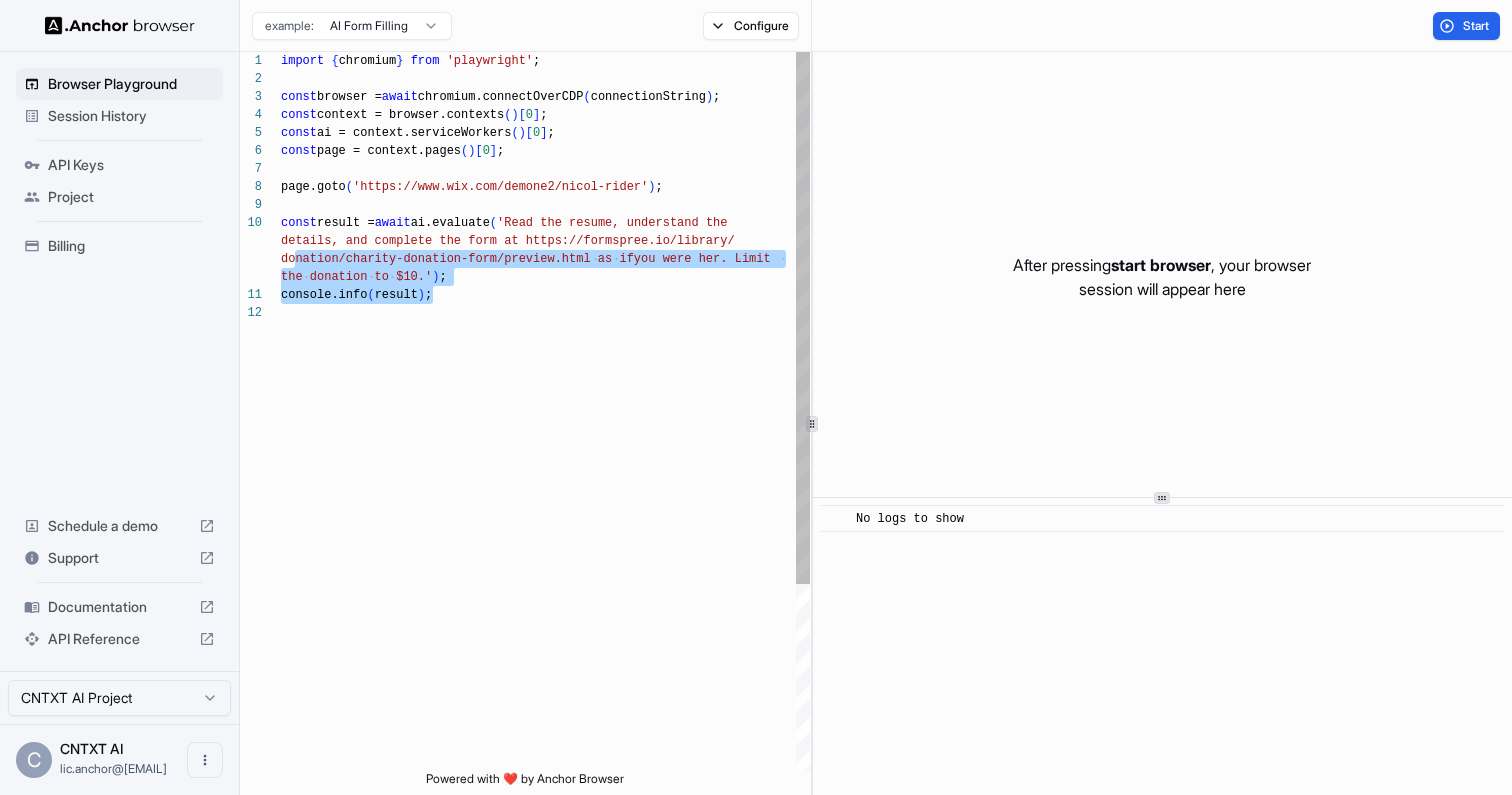 scroll, scrollTop: 36, scrollLeft: 0, axis: vertical 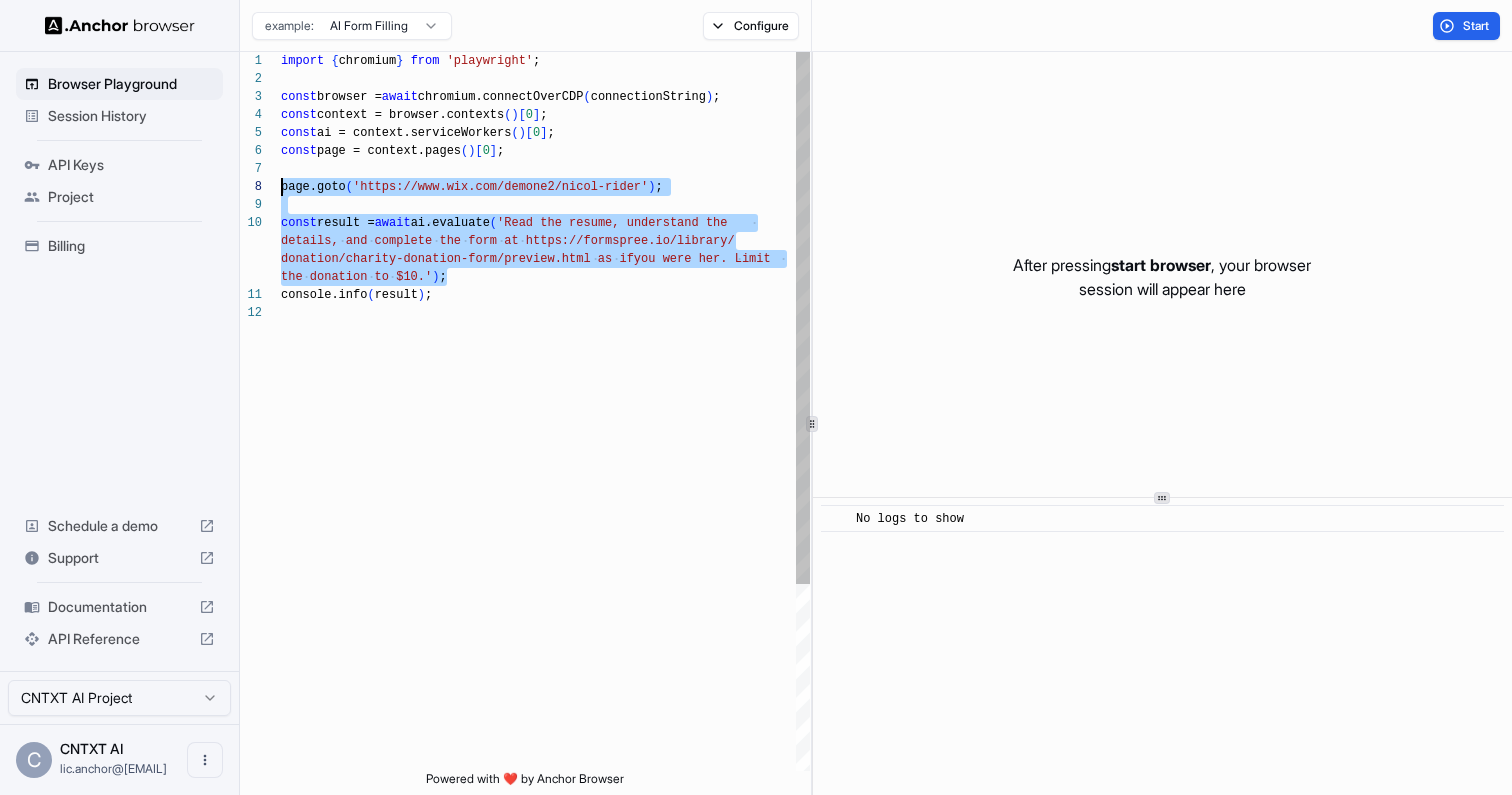 drag, startPoint x: 463, startPoint y: 275, endPoint x: 264, endPoint y: 187, distance: 217.58907 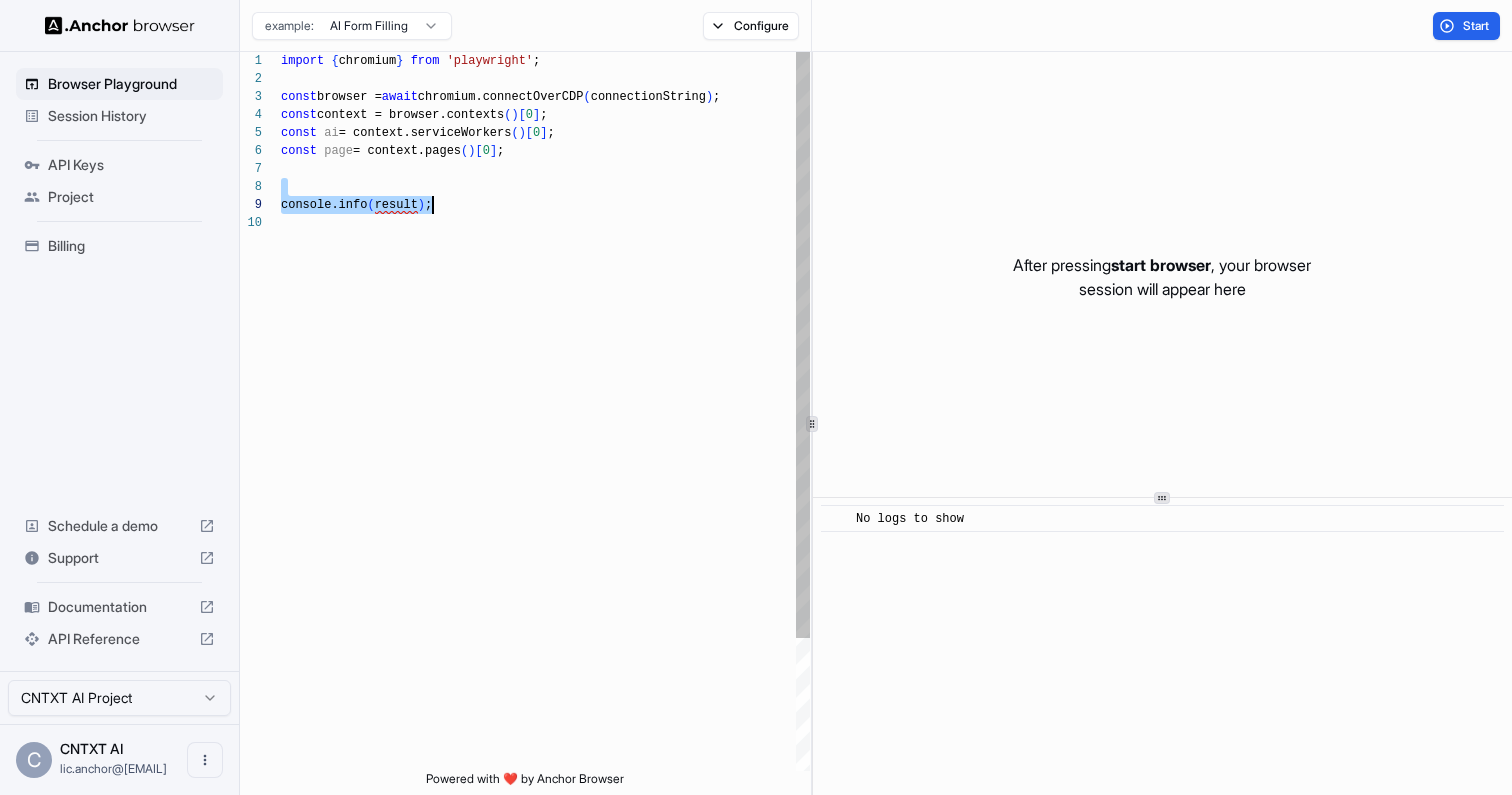 click on "import   {  chromium  }   from   'playwright' ; const  browser =  await  chromium.connectOverCDP ( connectionString ) ; const  context = browser.contexts ( ) [ 0 ] ; const   ai  = context.serviceWorkers ( ) [ 0 ] ; const   page  = context.pages ( ) [ 0 ] ; console.info ( result ) ;" at bounding box center (545, 492) 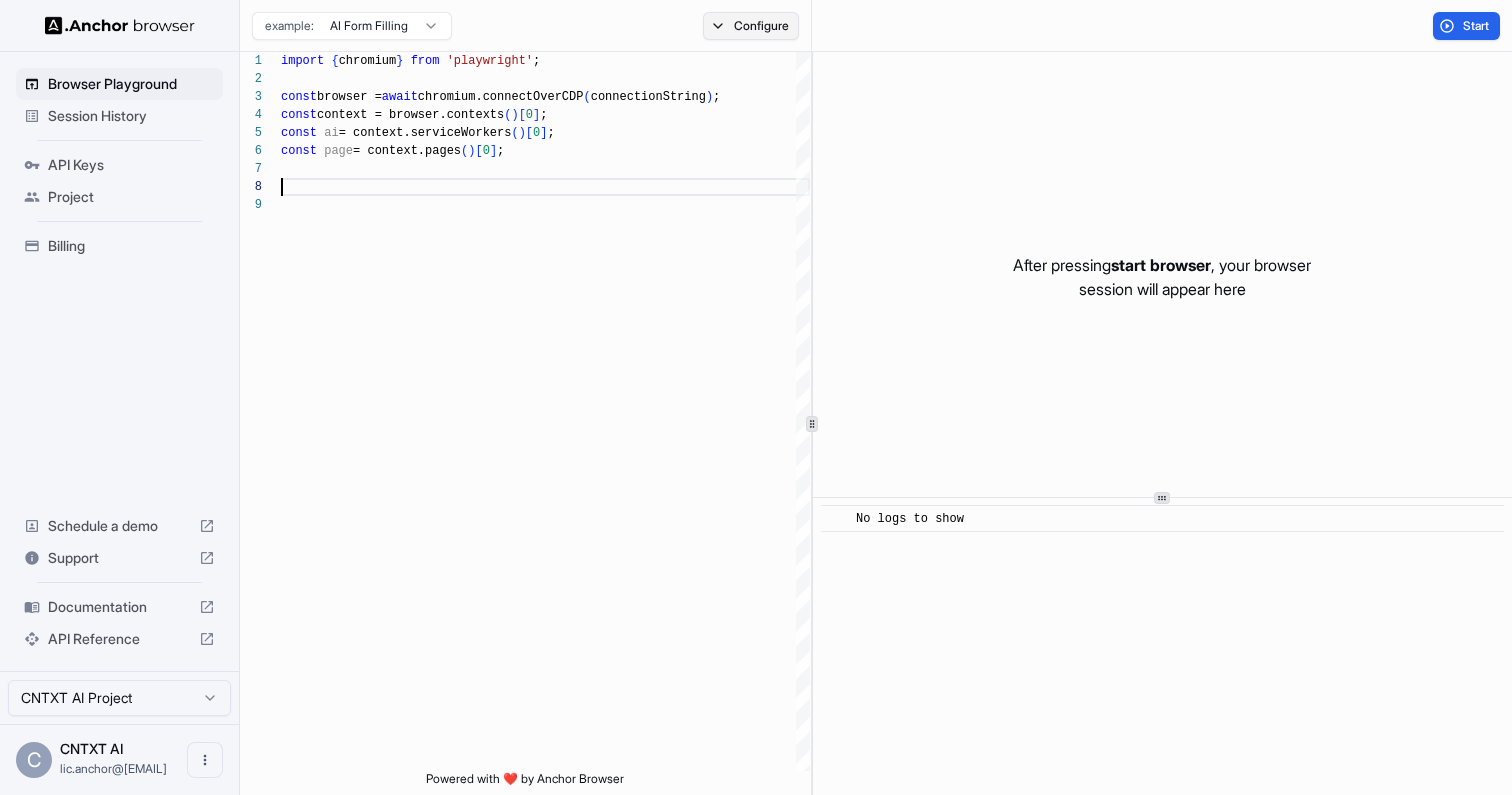click on "Configure" at bounding box center [751, 26] 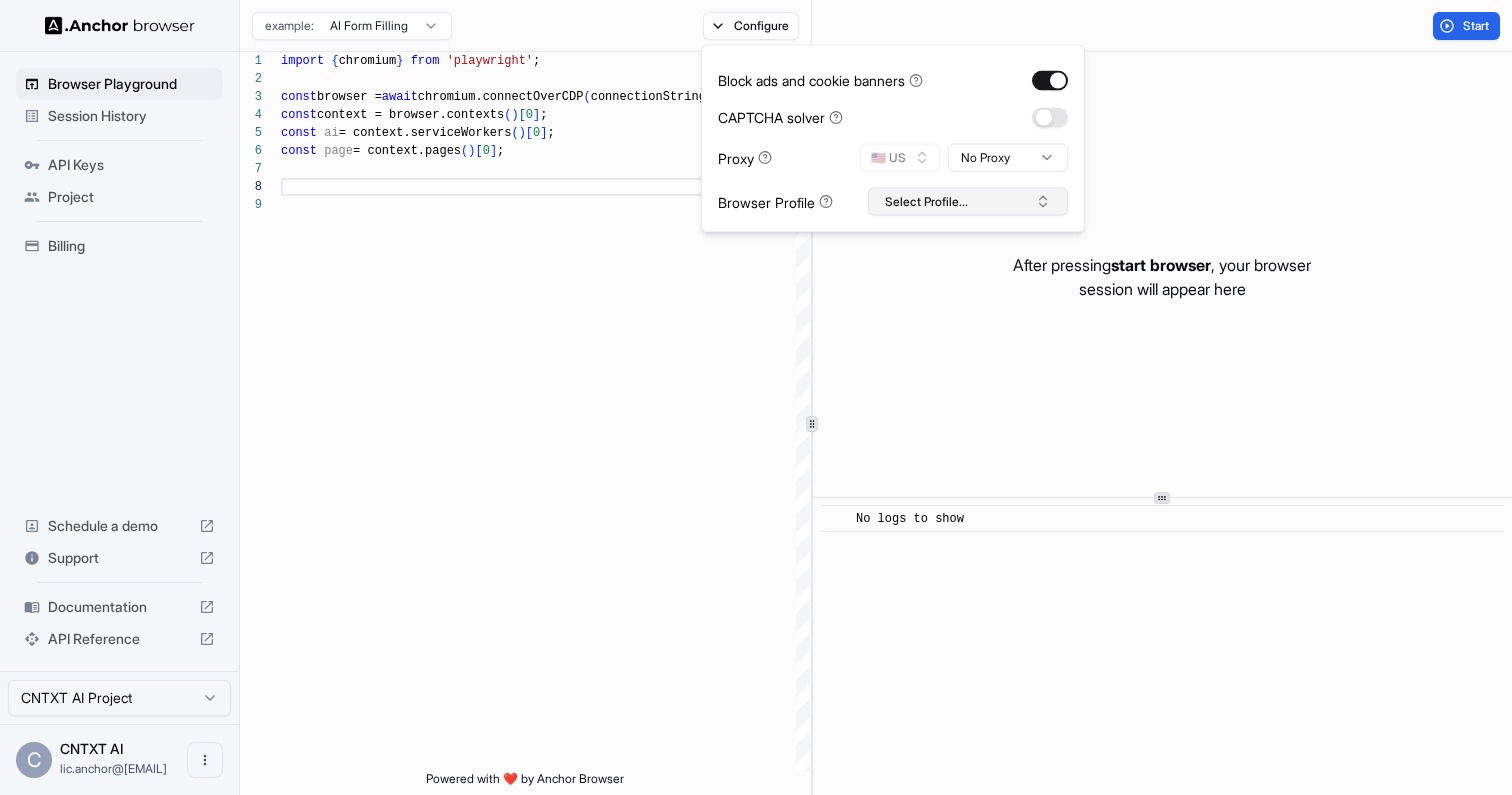 click on "Select Profile..." at bounding box center (968, 202) 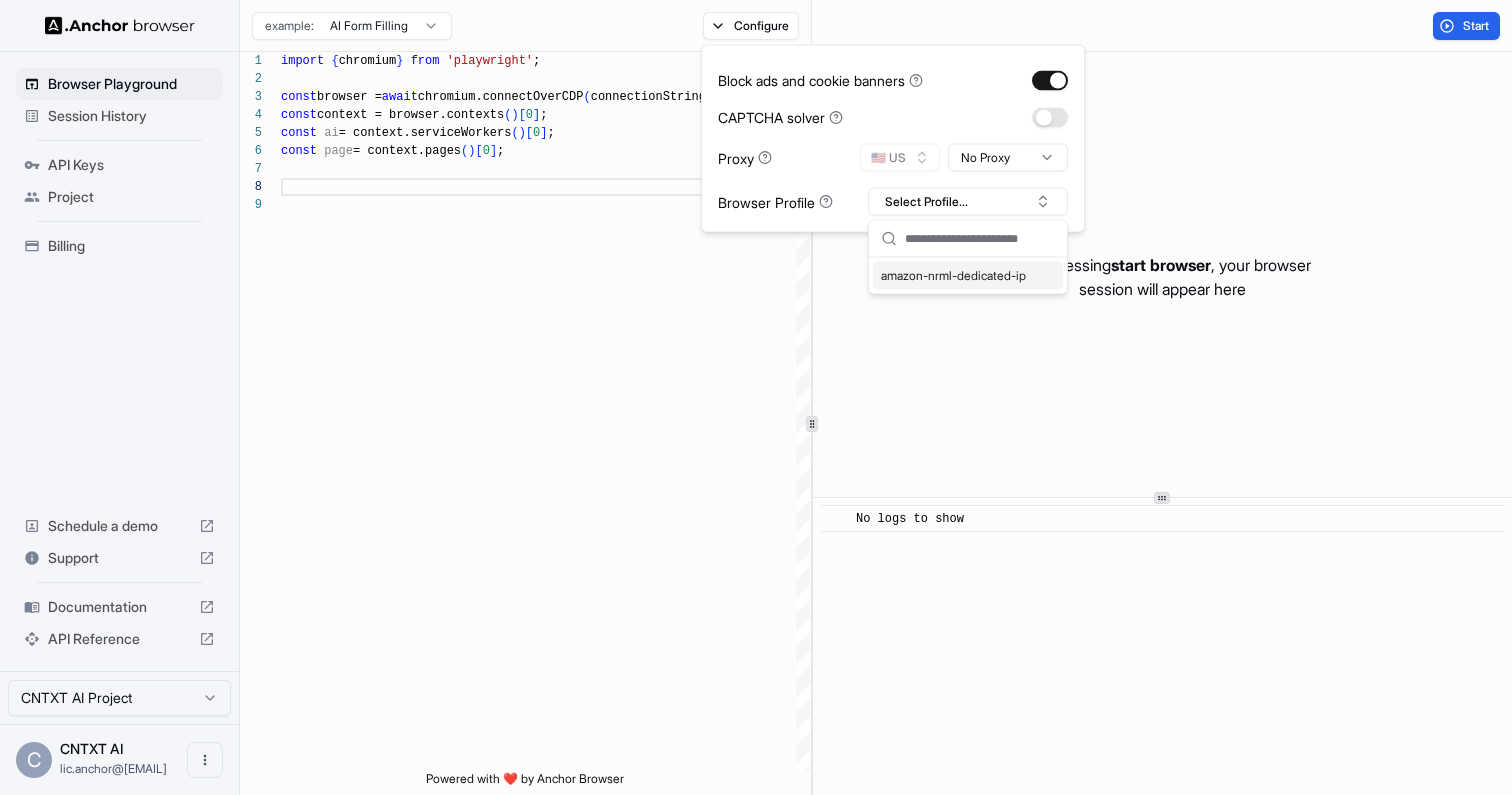 click on "amazon-nrml-dedicated-ip" at bounding box center (968, 276) 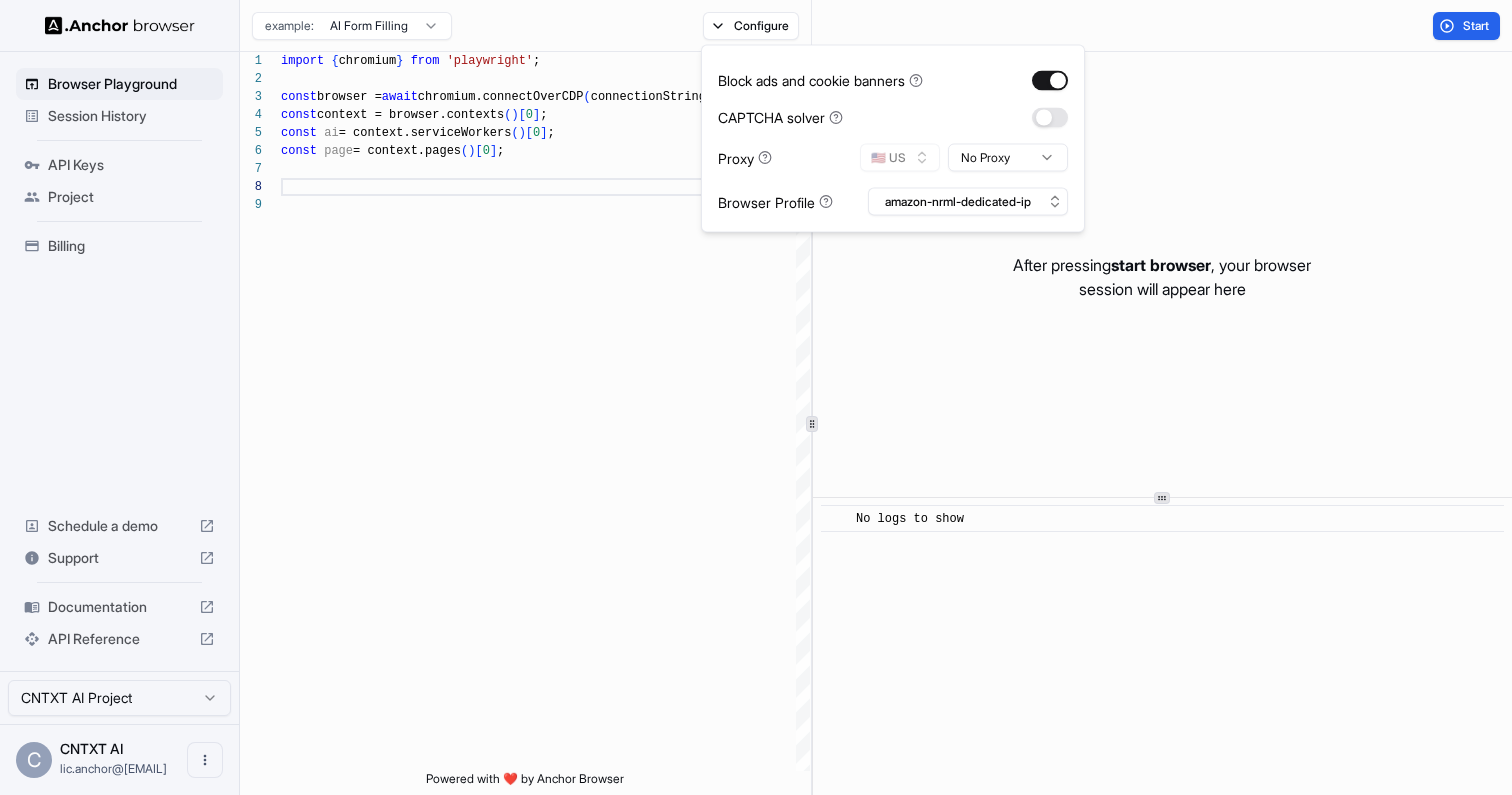 click on "**********" at bounding box center (756, 397) 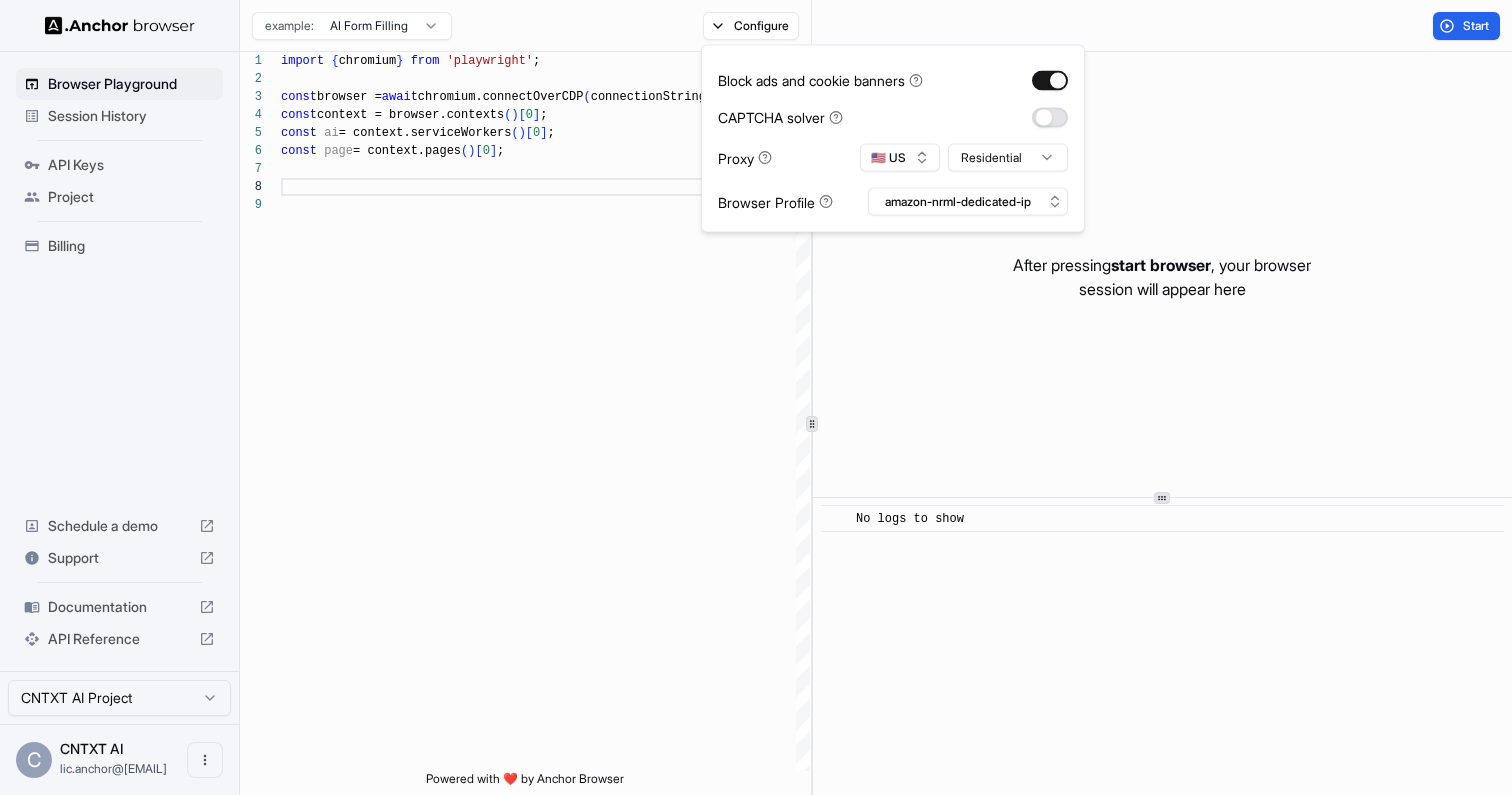 click at bounding box center (1050, 117) 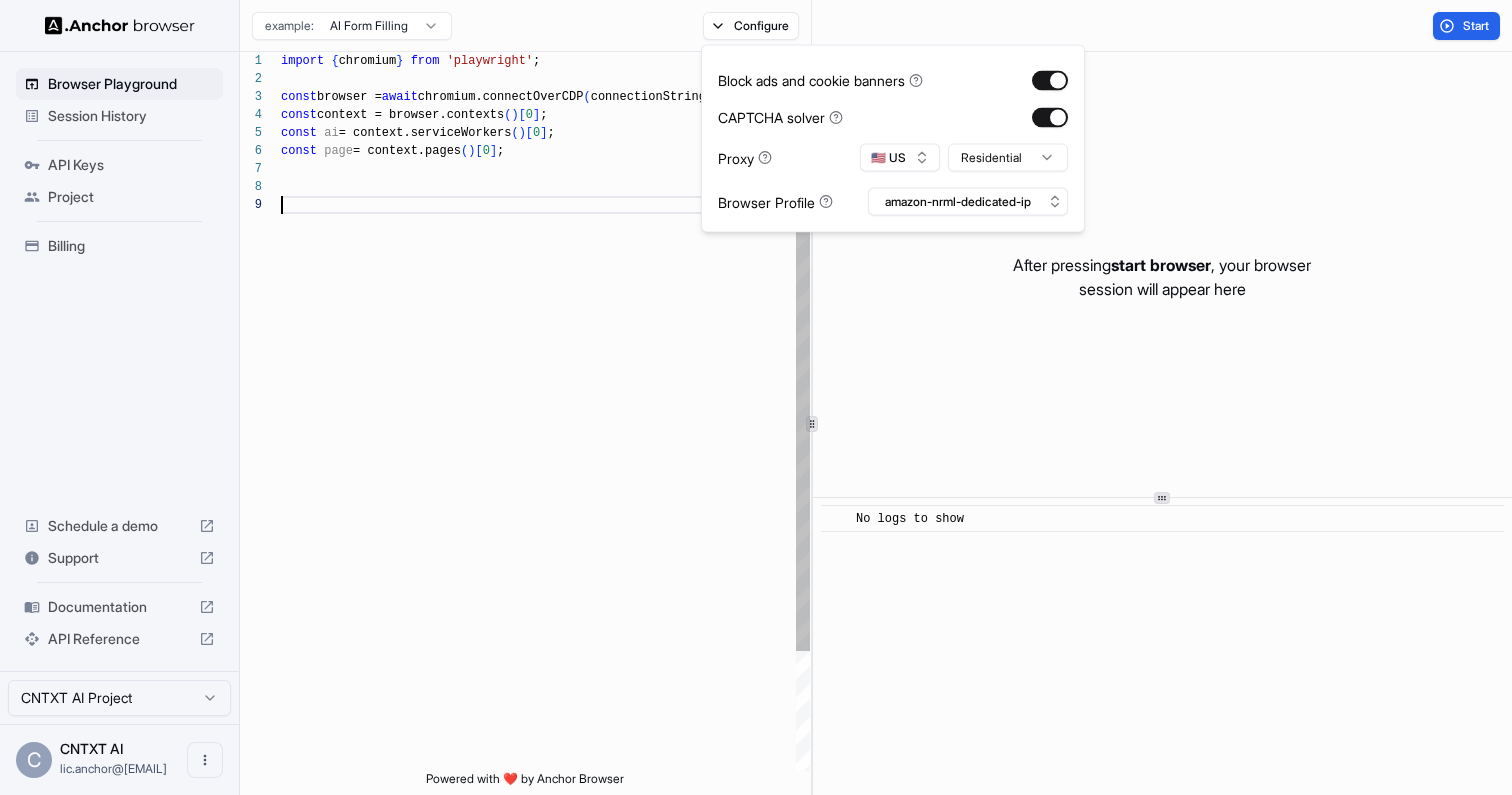 scroll, scrollTop: 144, scrollLeft: 0, axis: vertical 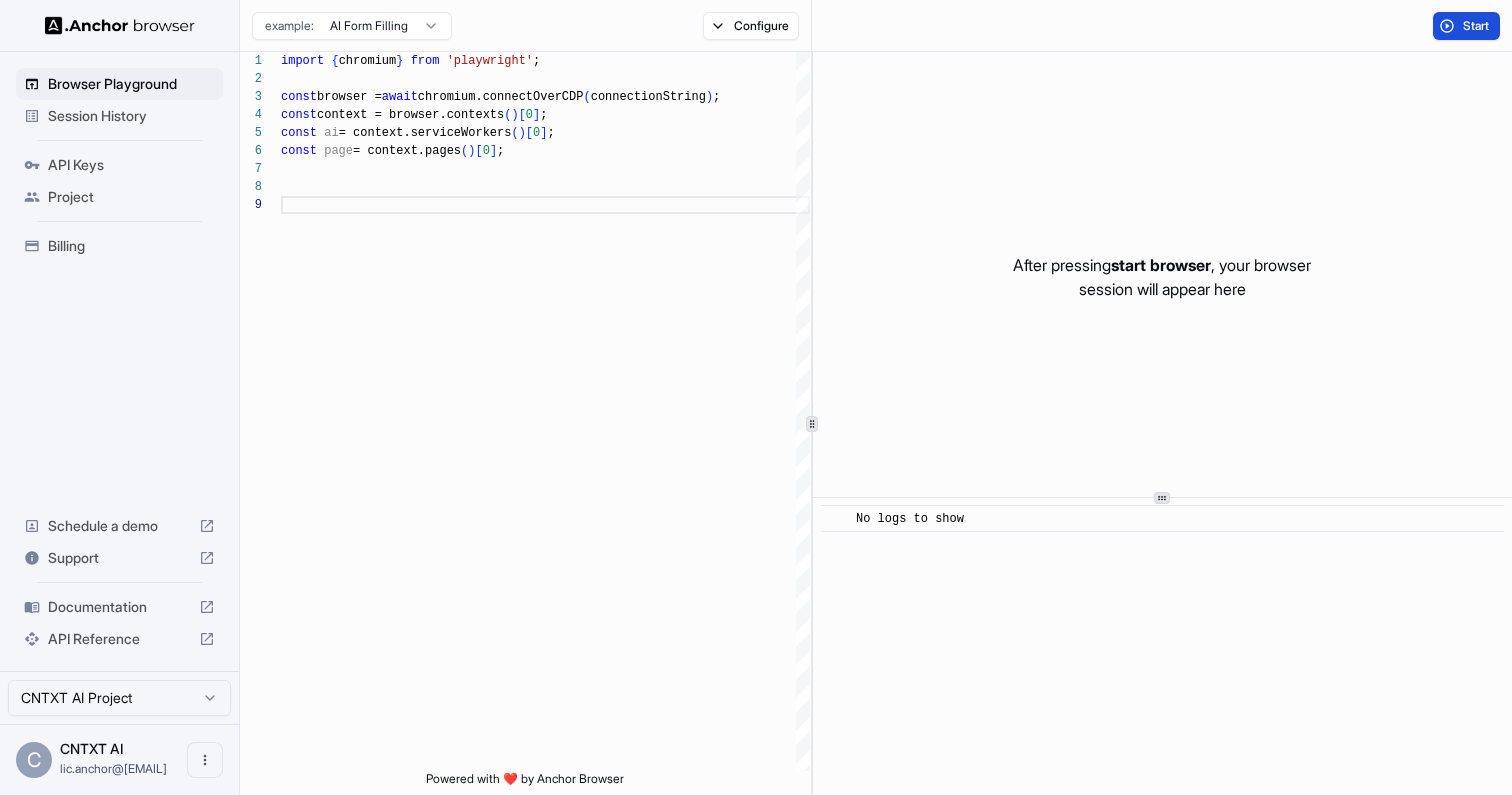 click on "Start" at bounding box center [1466, 26] 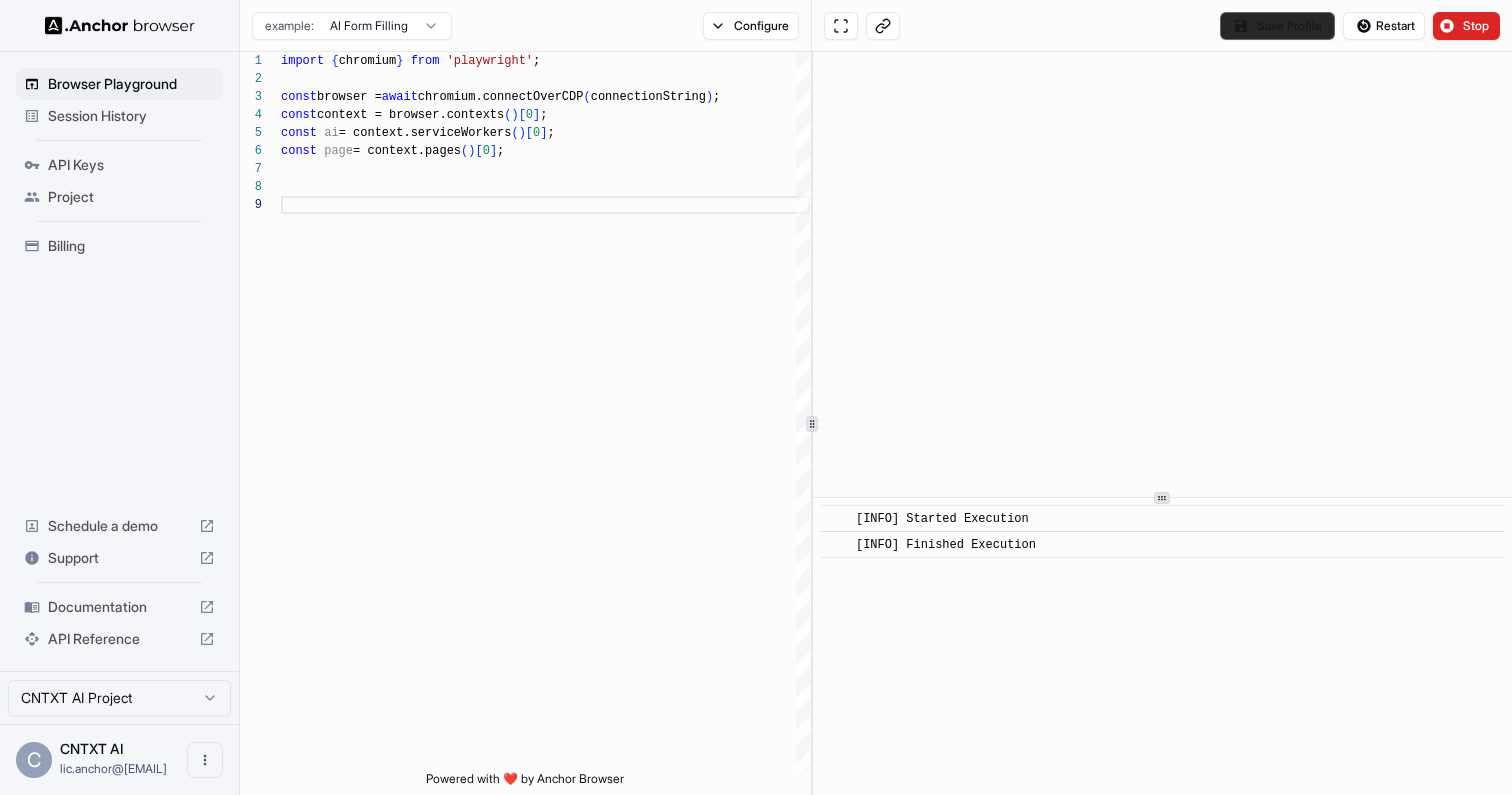 click on "Save Profile" at bounding box center (1277, 26) 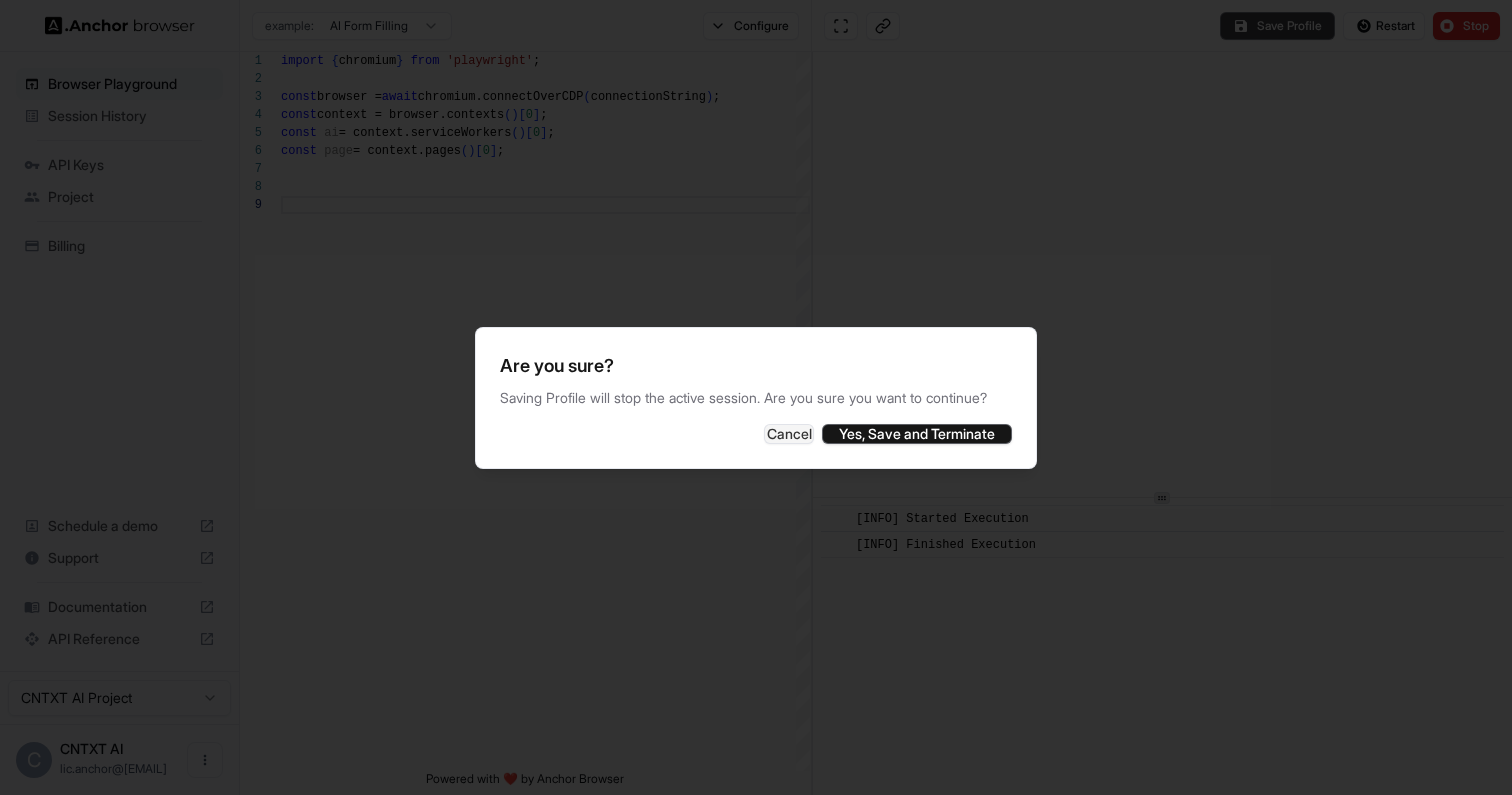 drag, startPoint x: 912, startPoint y: 437, endPoint x: 882, endPoint y: 503, distance: 72.498276 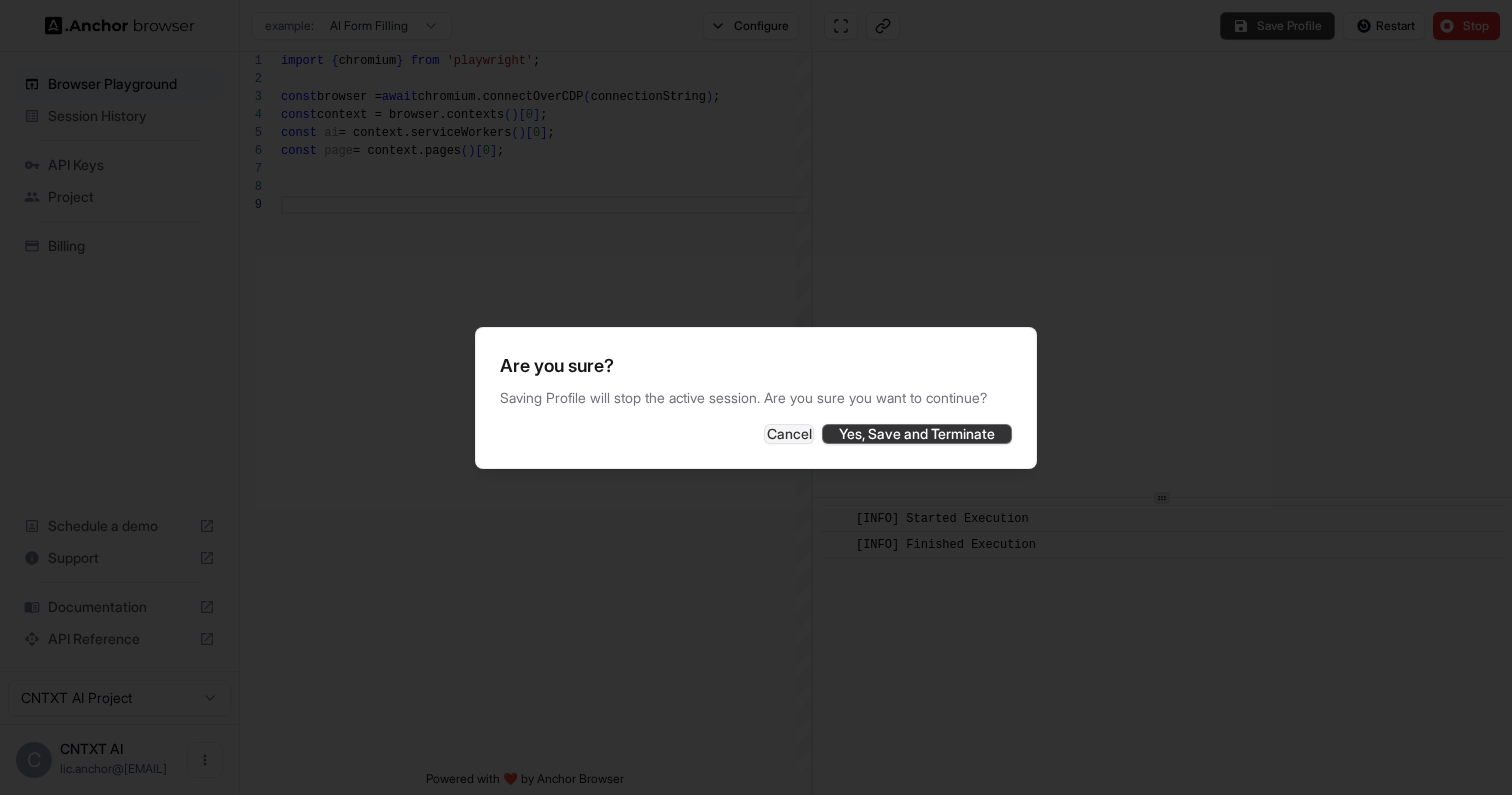 click on "Yes, Save and Terminate" at bounding box center (917, 434) 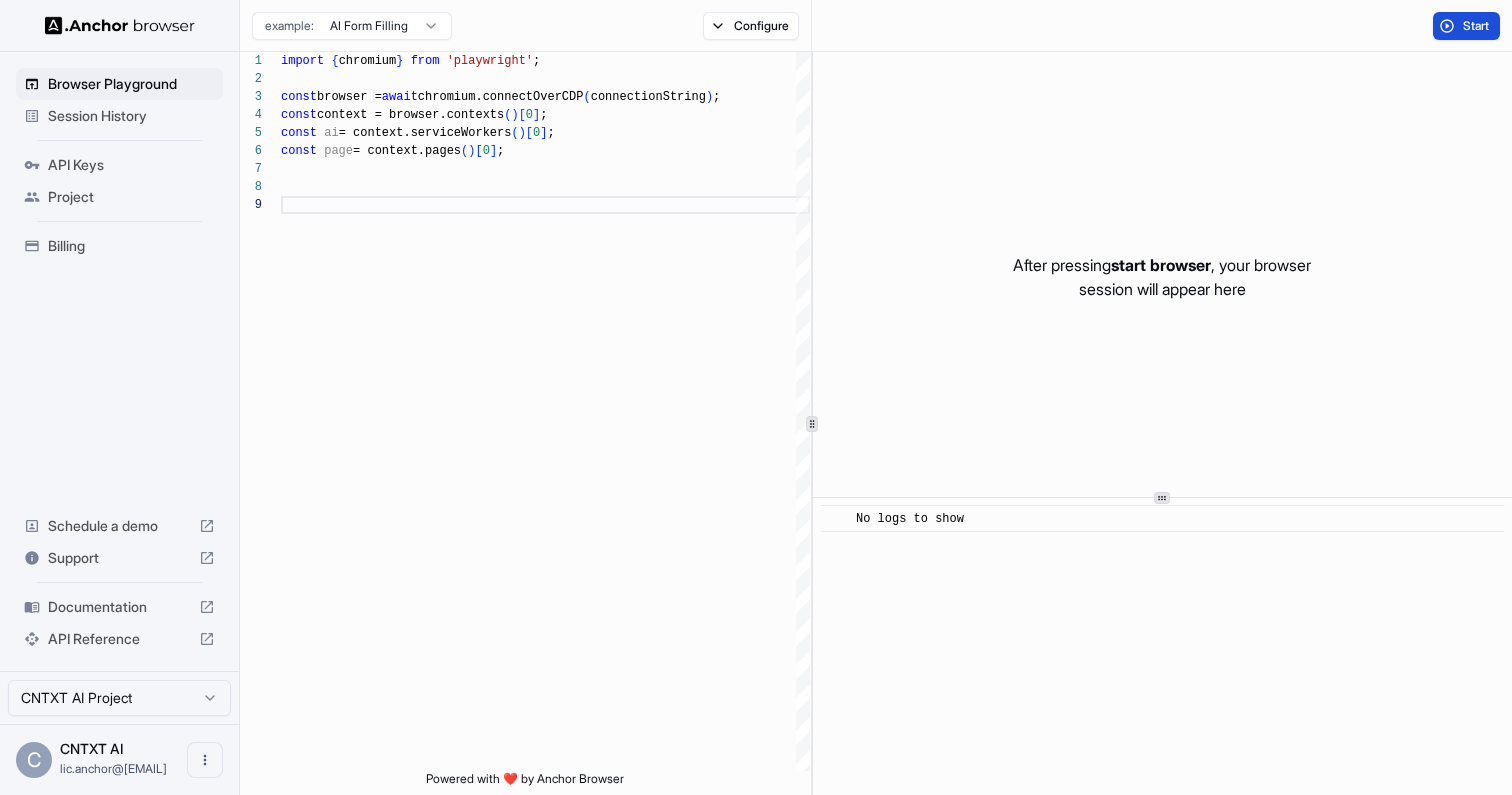 click on "Start" at bounding box center (1477, 26) 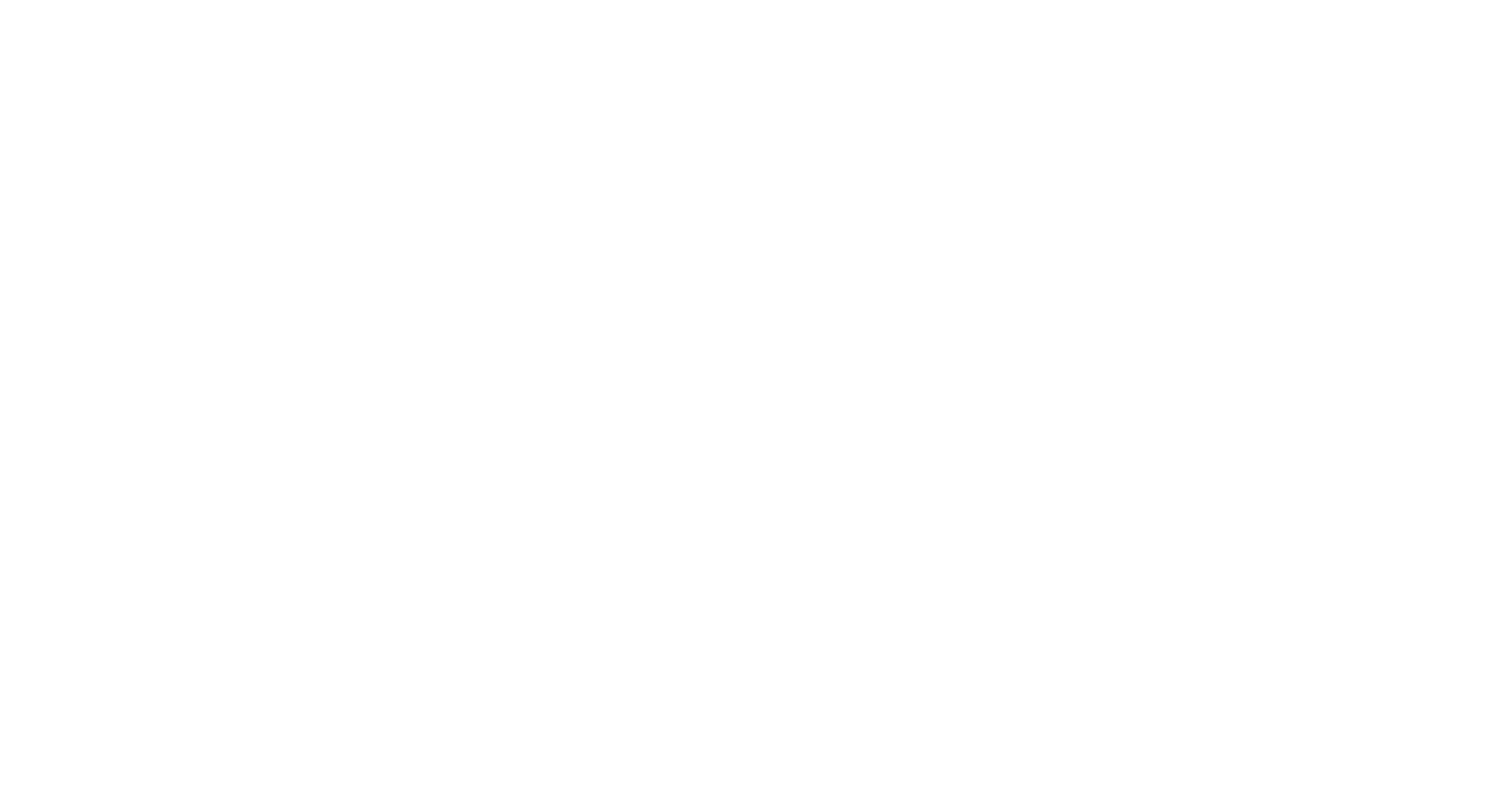scroll, scrollTop: 0, scrollLeft: 0, axis: both 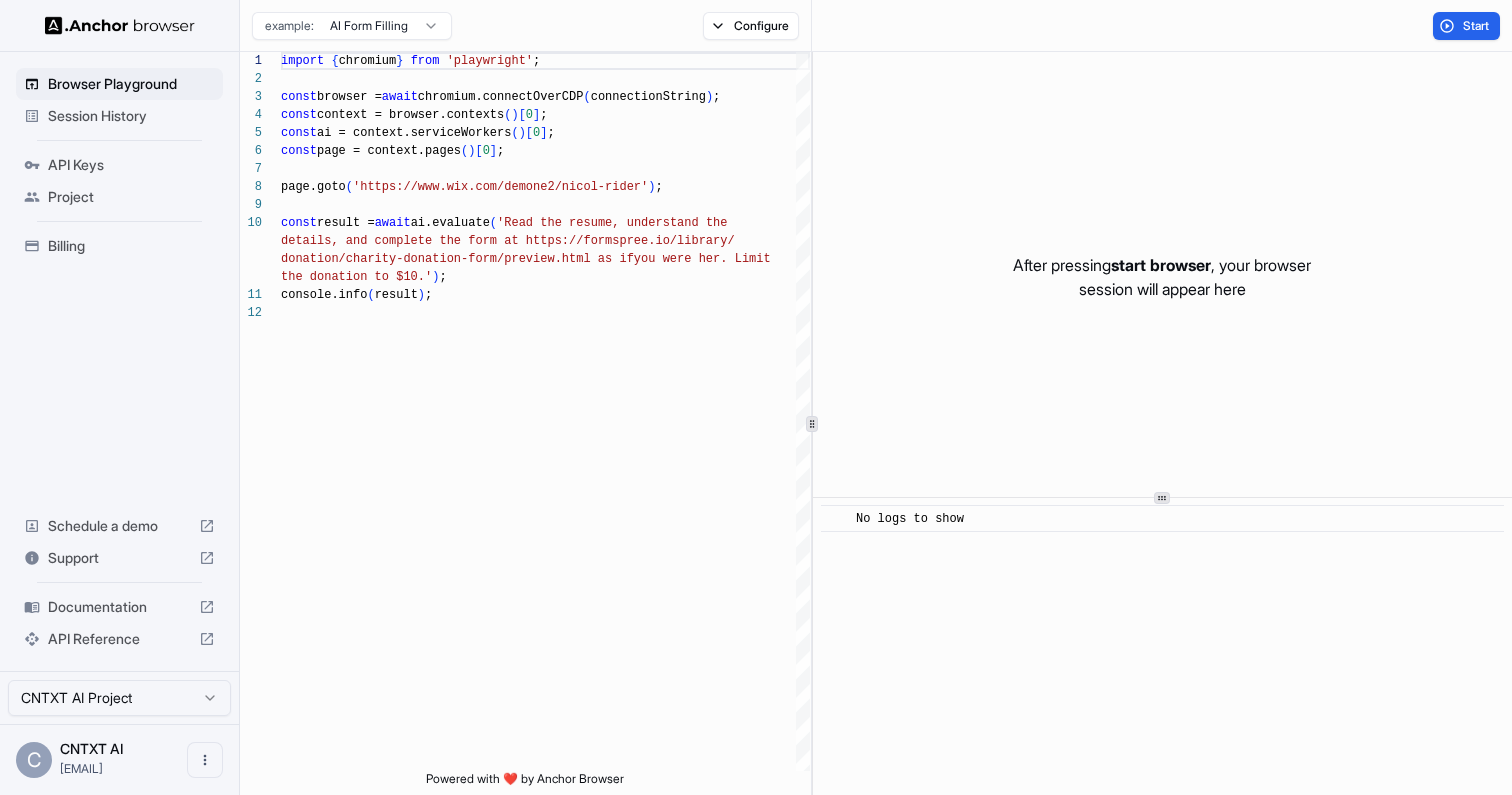 click on "Session History" at bounding box center (131, 116) 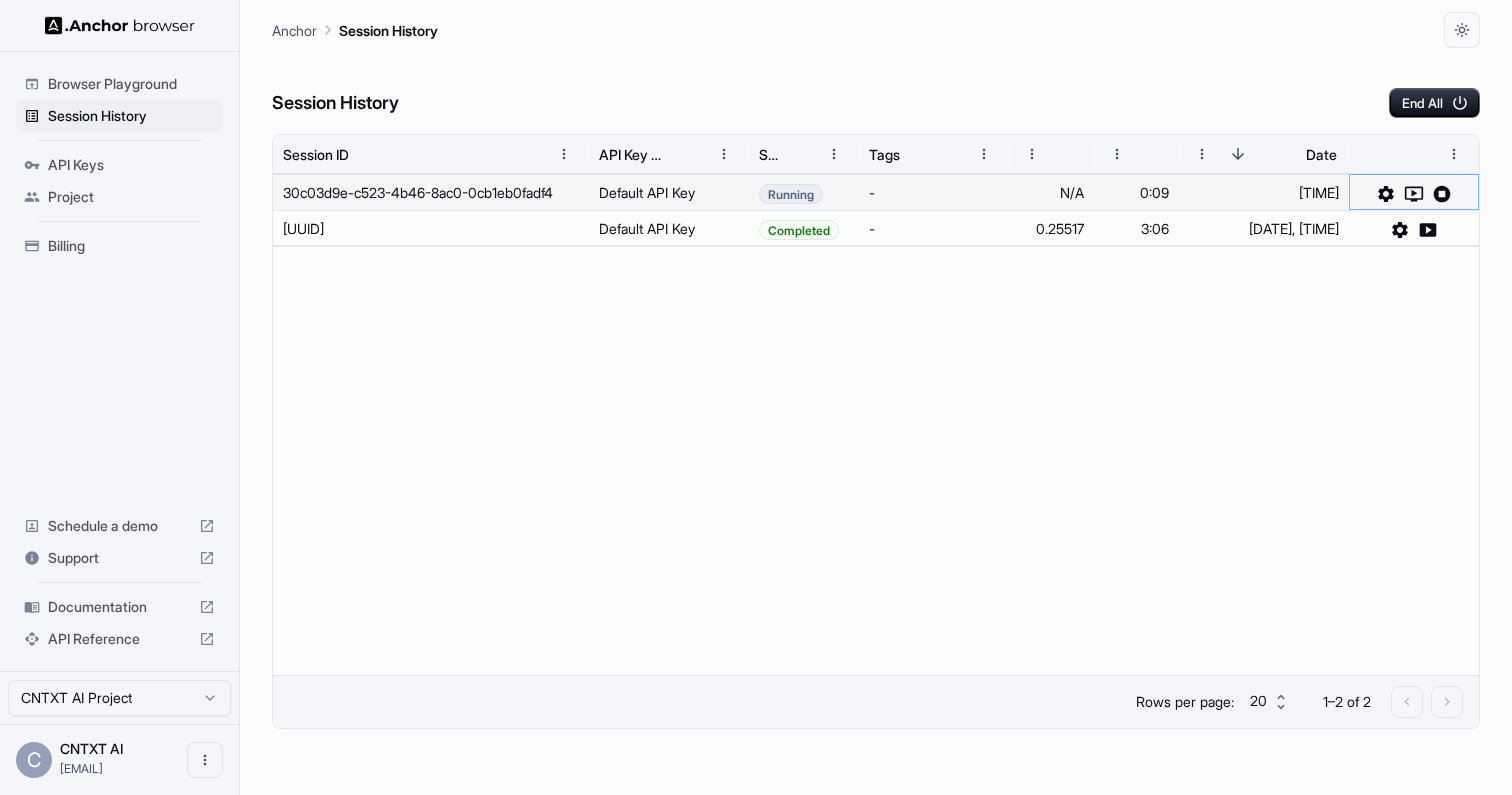 click 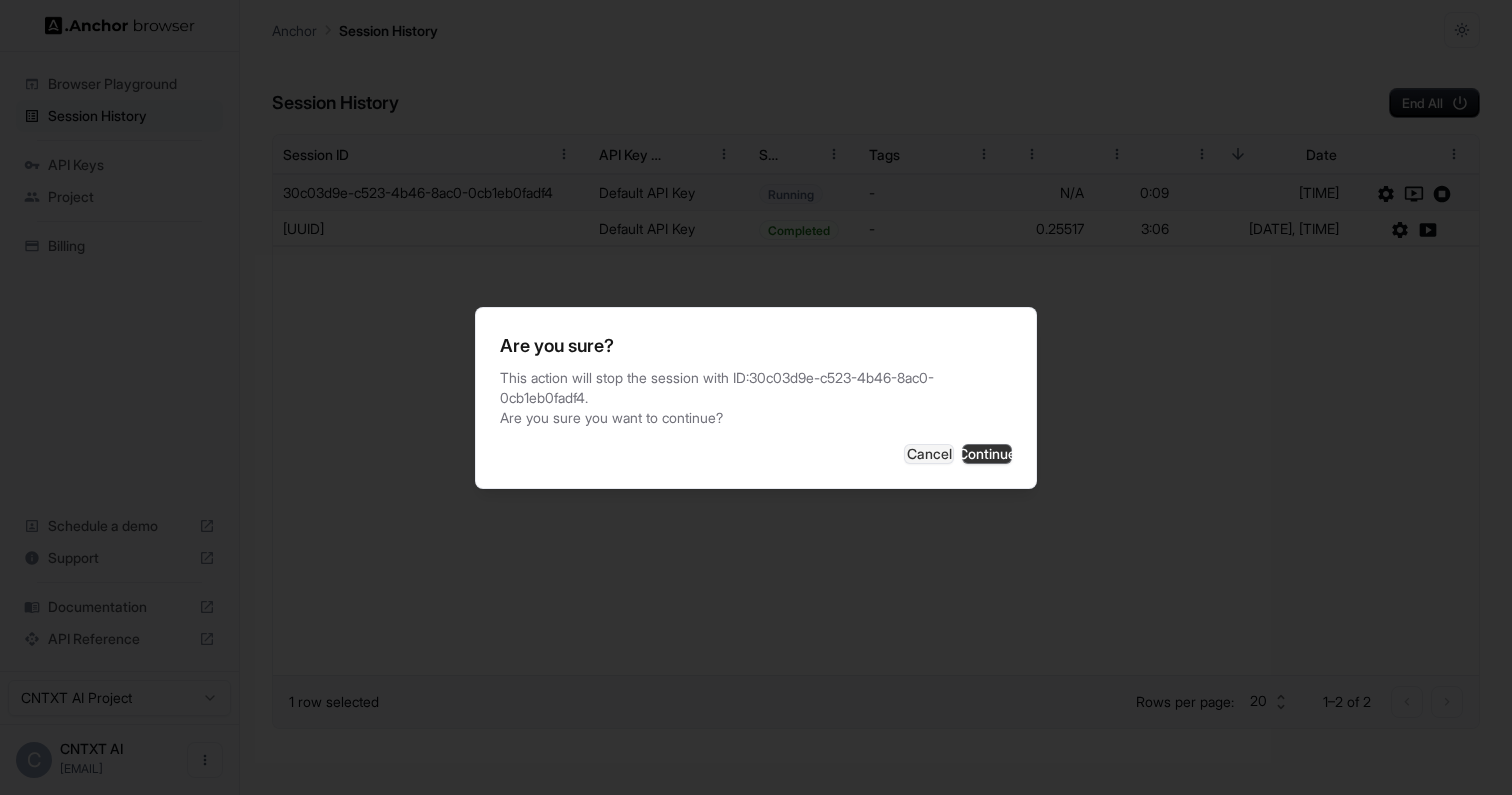 click on "Continue" at bounding box center [987, 454] 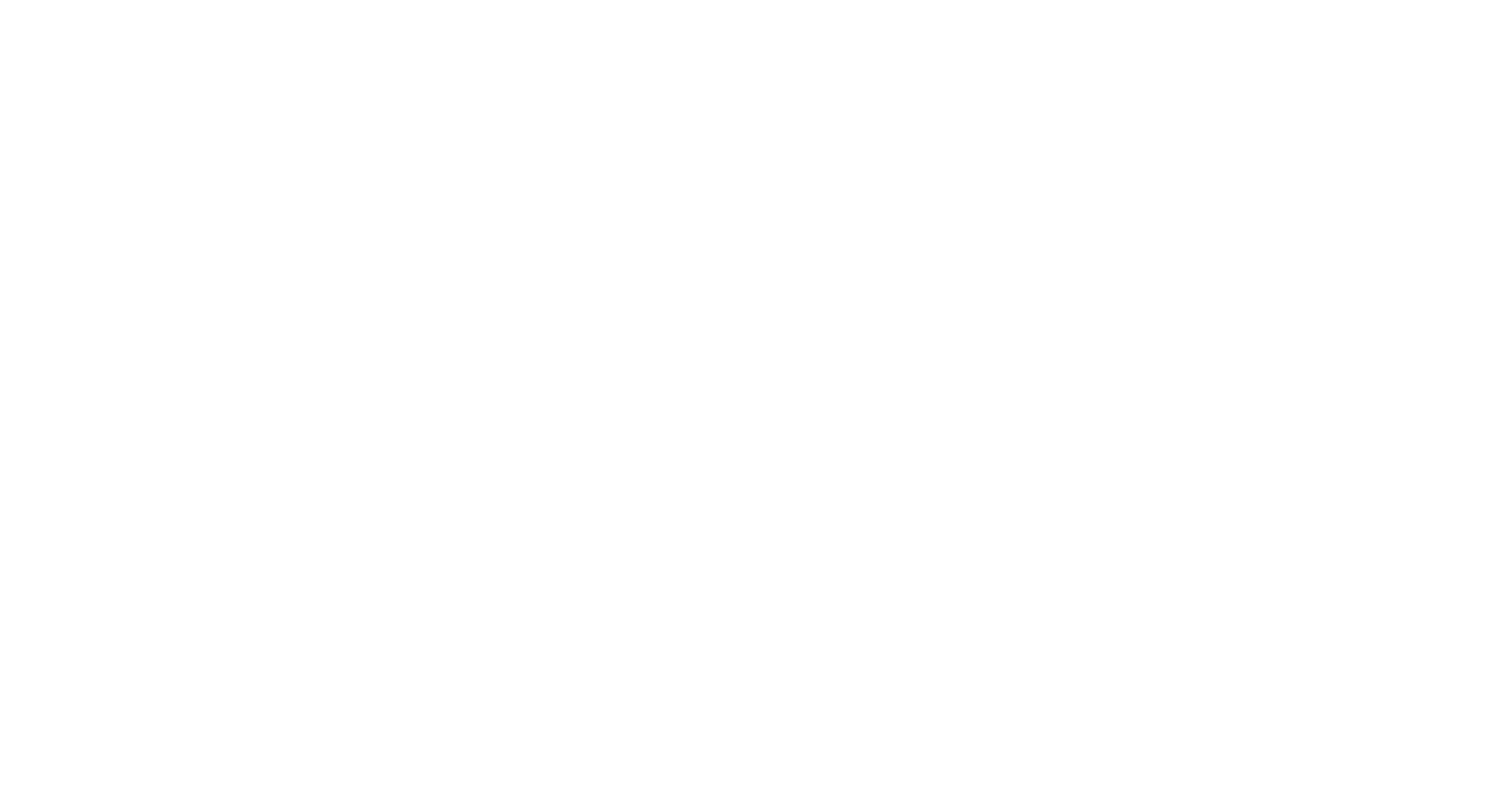 scroll, scrollTop: 0, scrollLeft: 0, axis: both 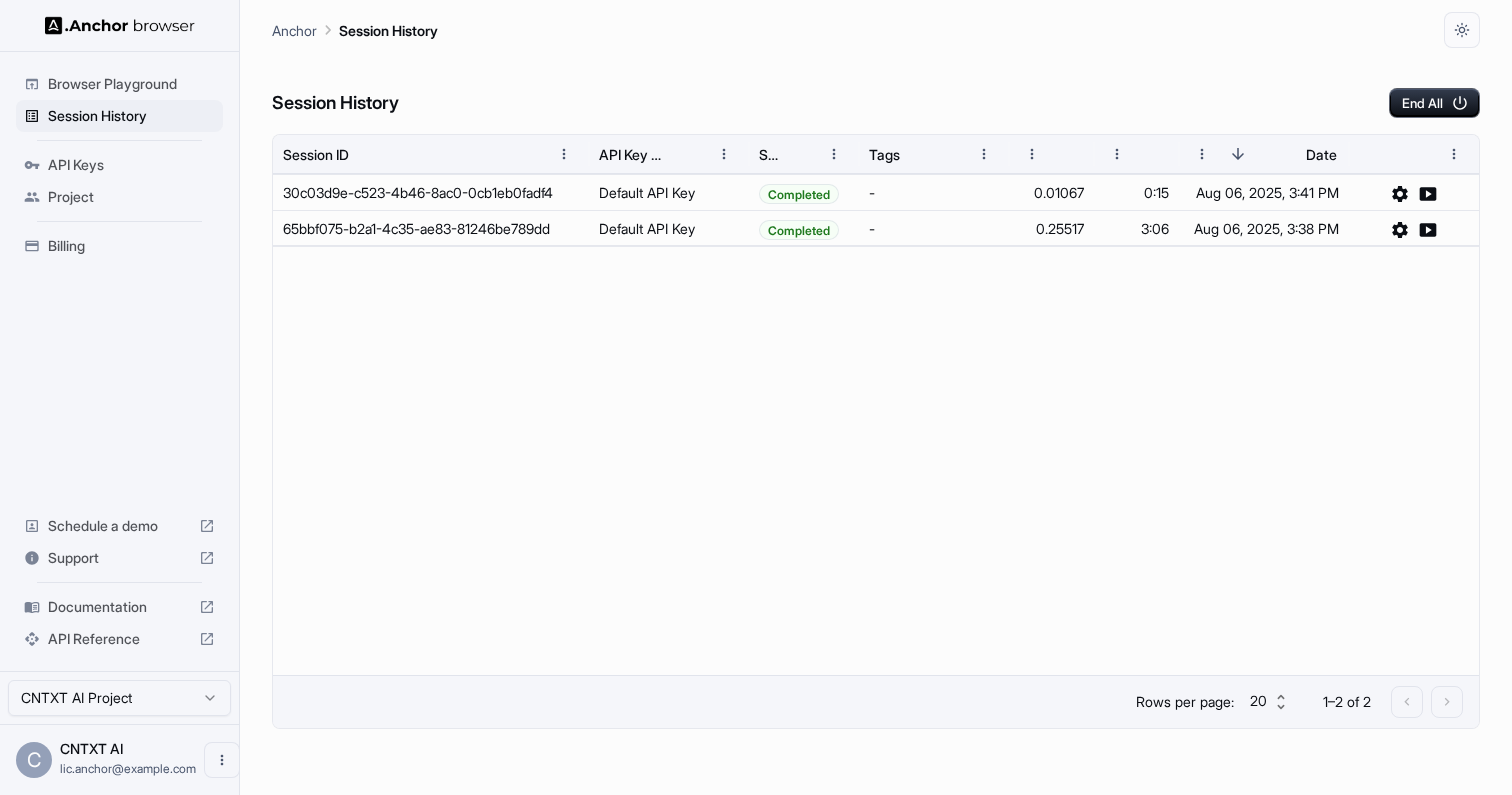 click on "Browser Playground" at bounding box center (131, 84) 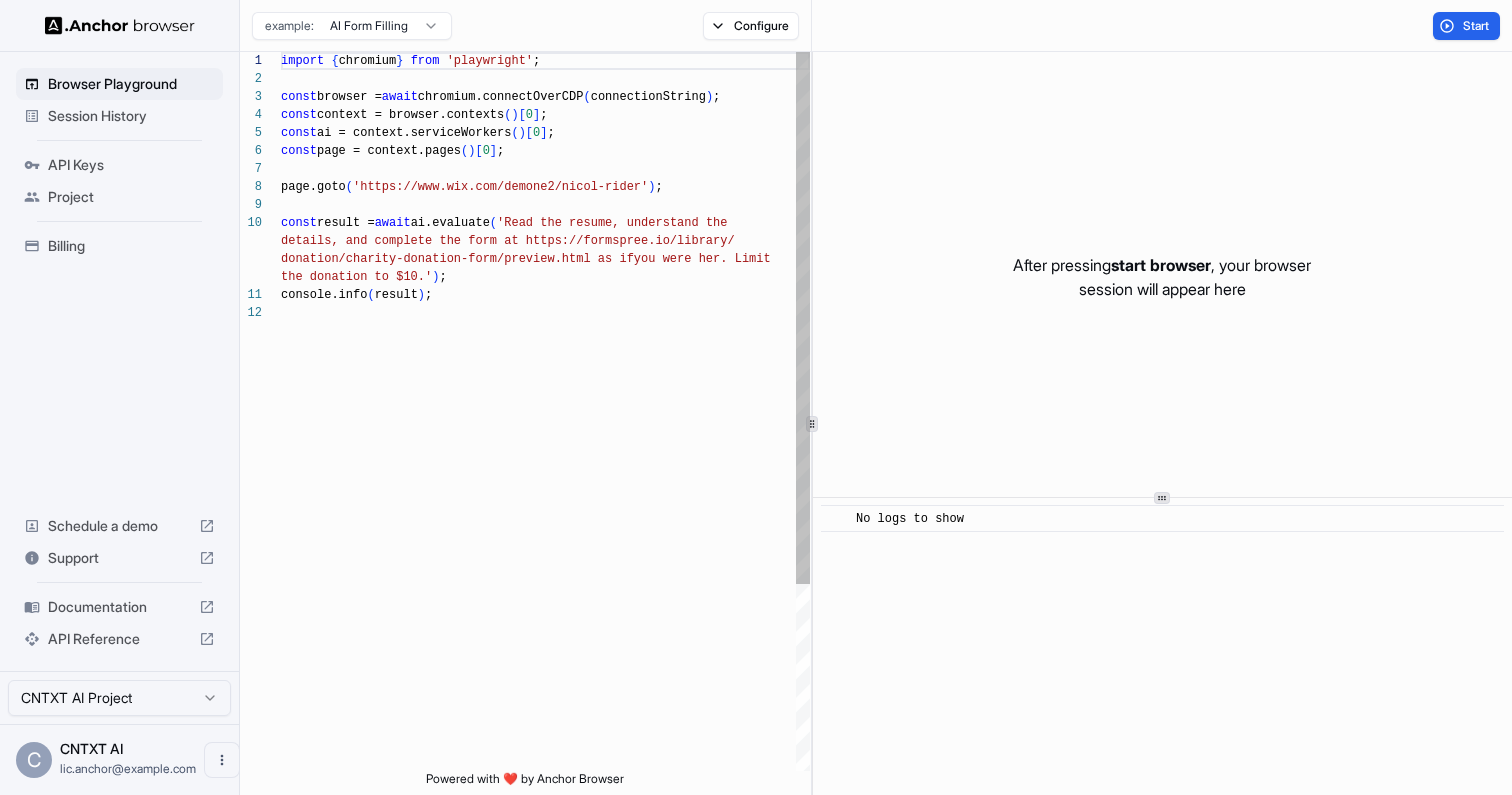 scroll, scrollTop: 162, scrollLeft: 0, axis: vertical 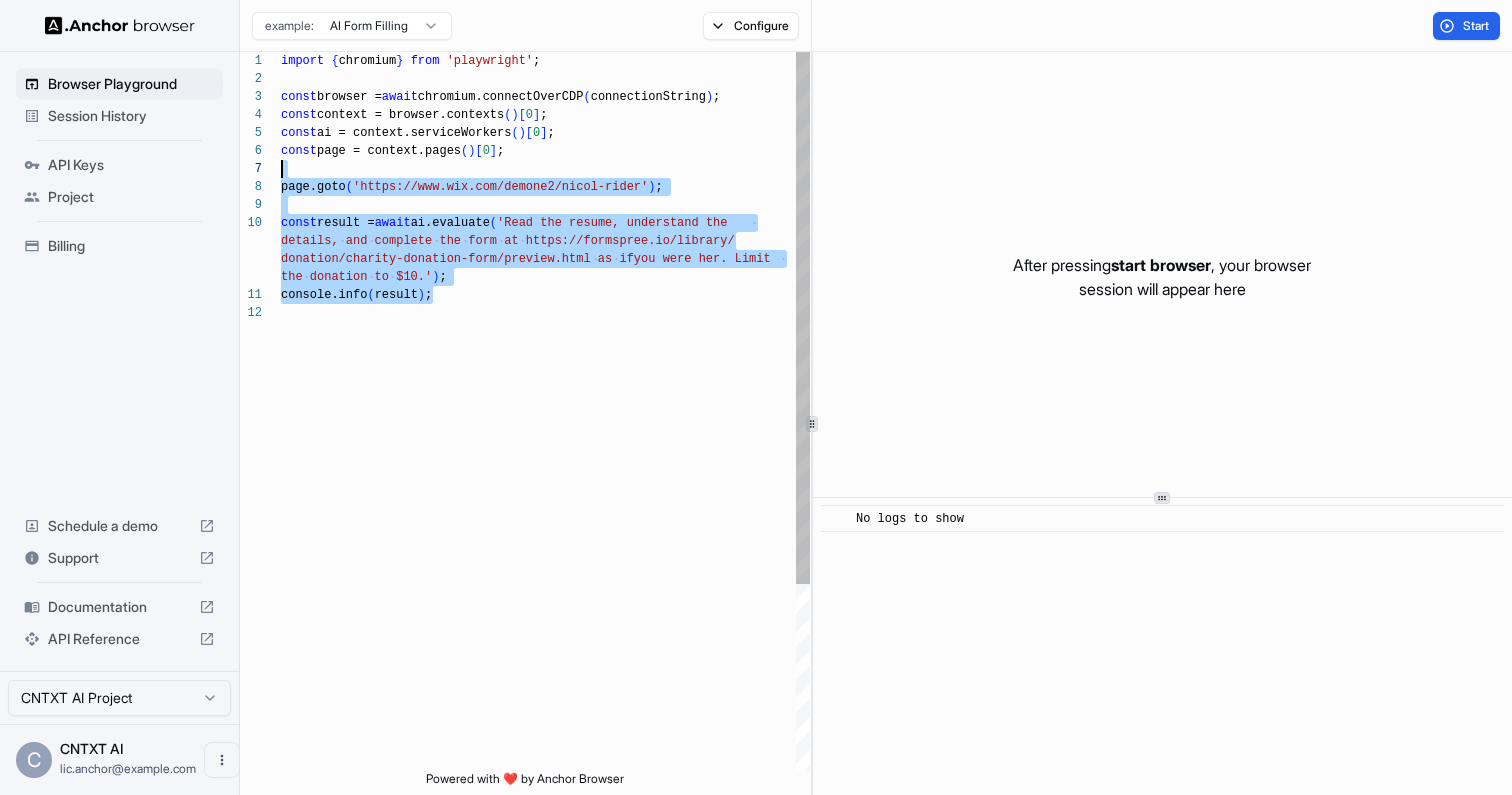drag, startPoint x: 457, startPoint y: 293, endPoint x: 272, endPoint y: 171, distance: 221.6055 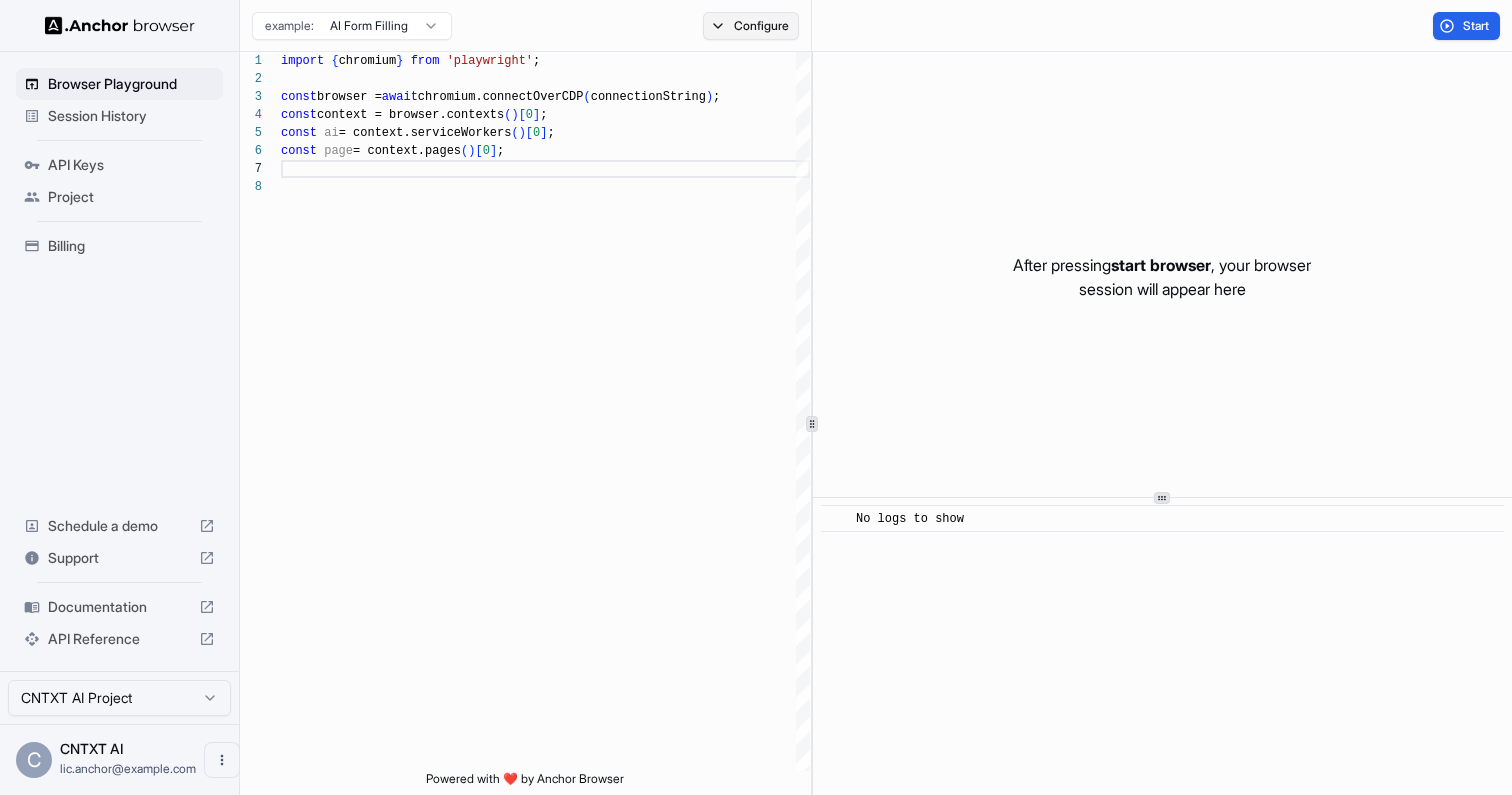 click on "Configure" at bounding box center [751, 26] 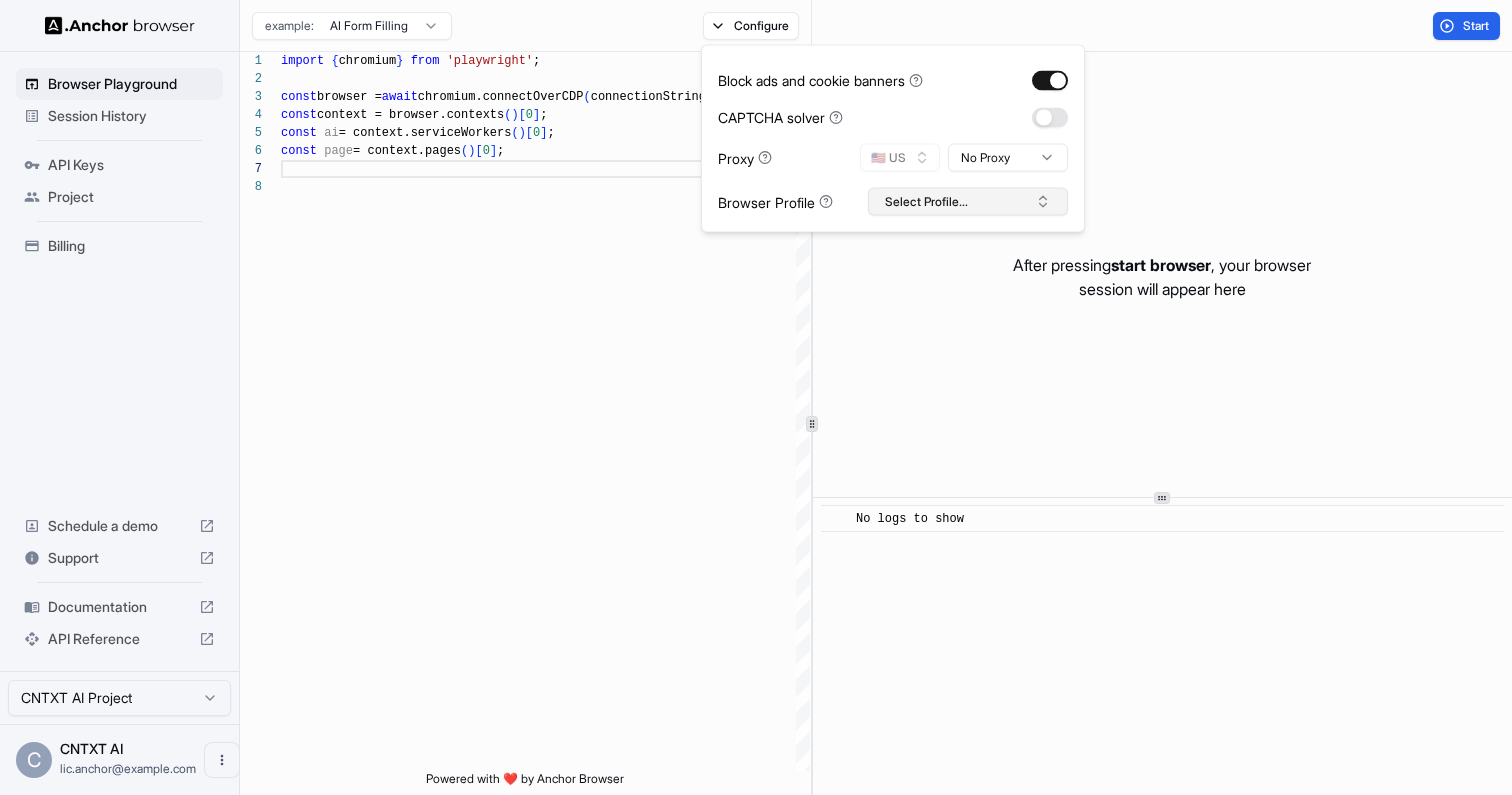 click on "Select Profile..." at bounding box center (968, 202) 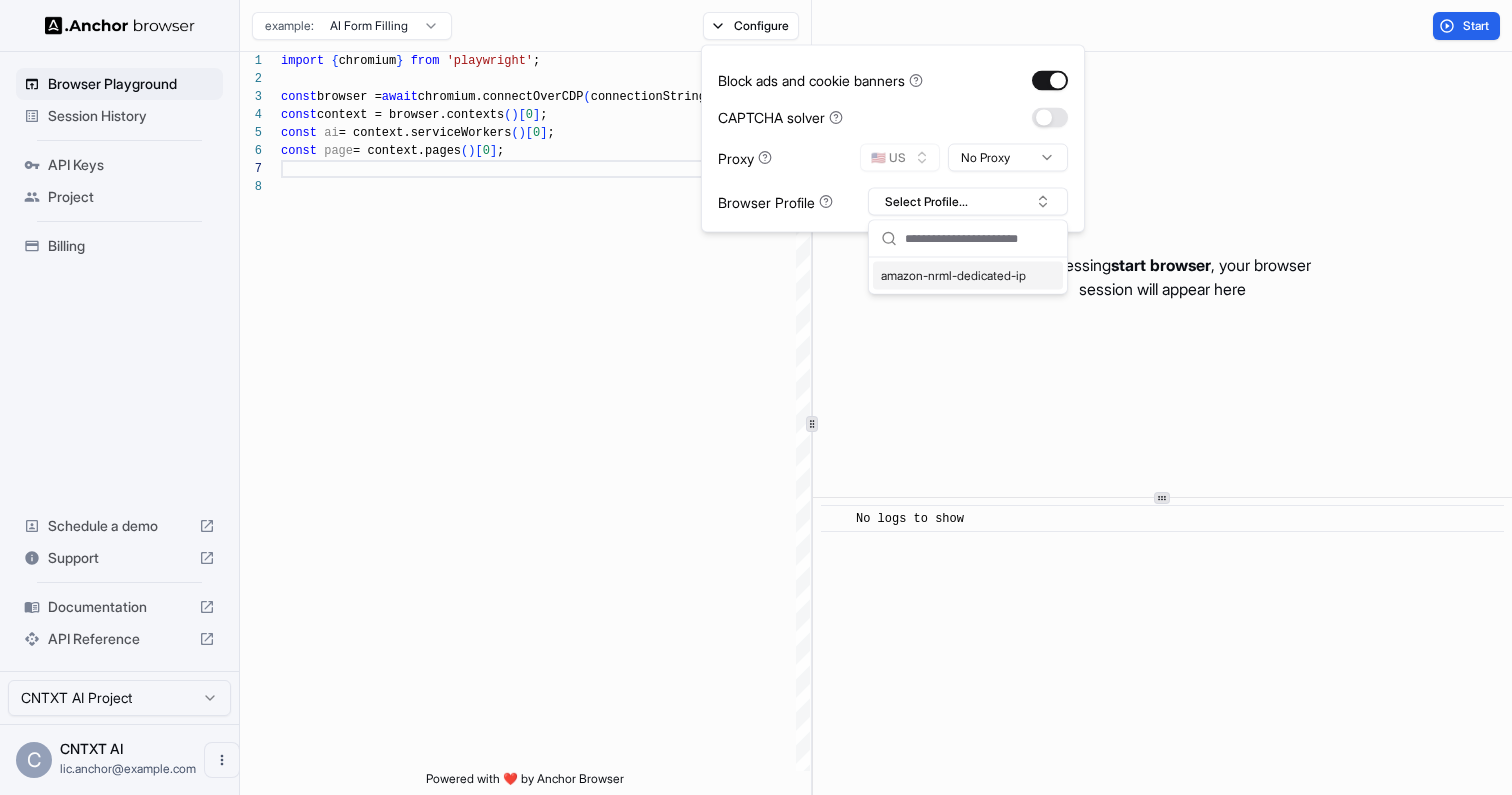 click on "amazon-nrml-dedicated-ip" at bounding box center (968, 276) 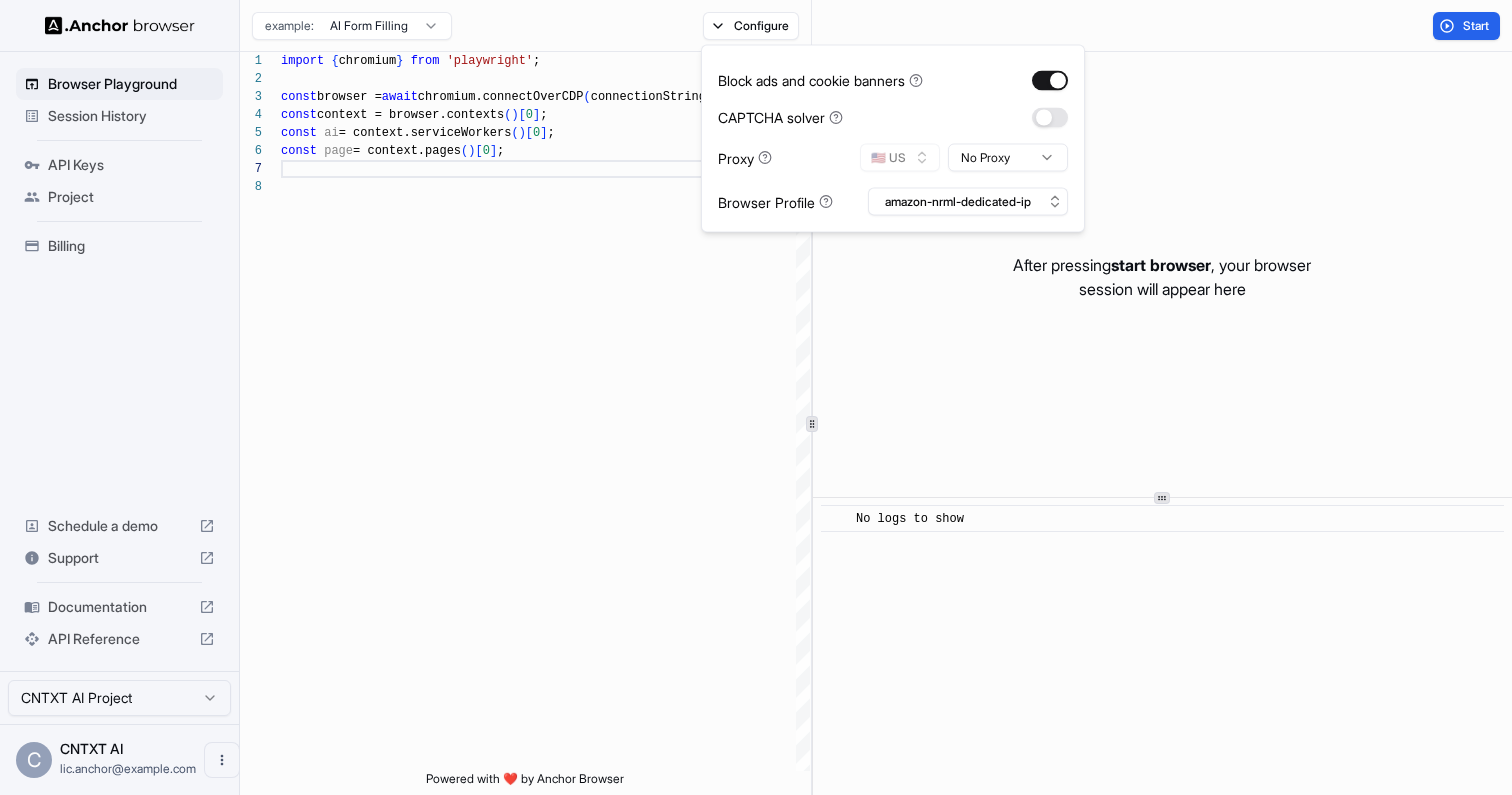 click on "**********" at bounding box center (756, 397) 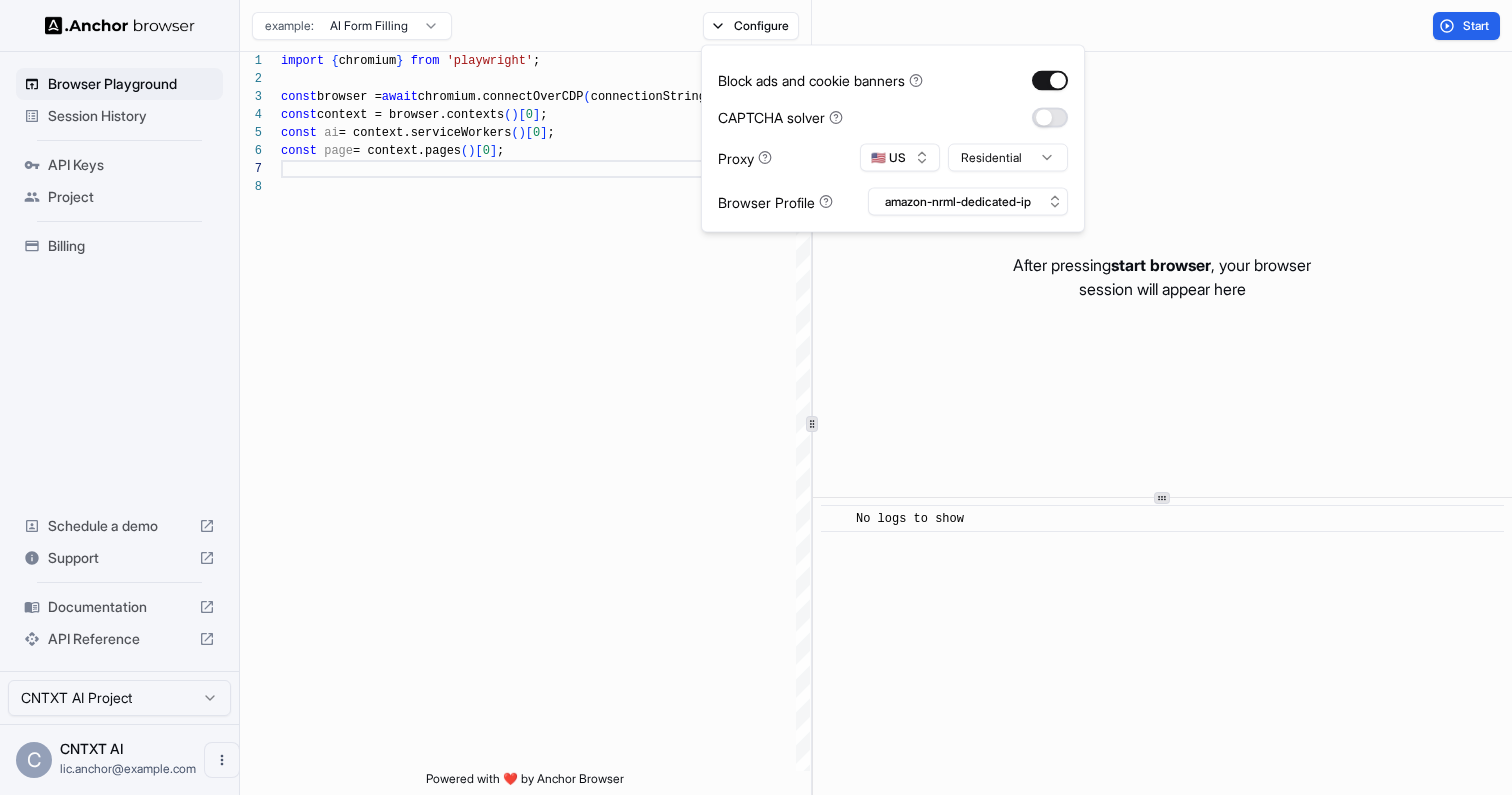 click at bounding box center [1050, 117] 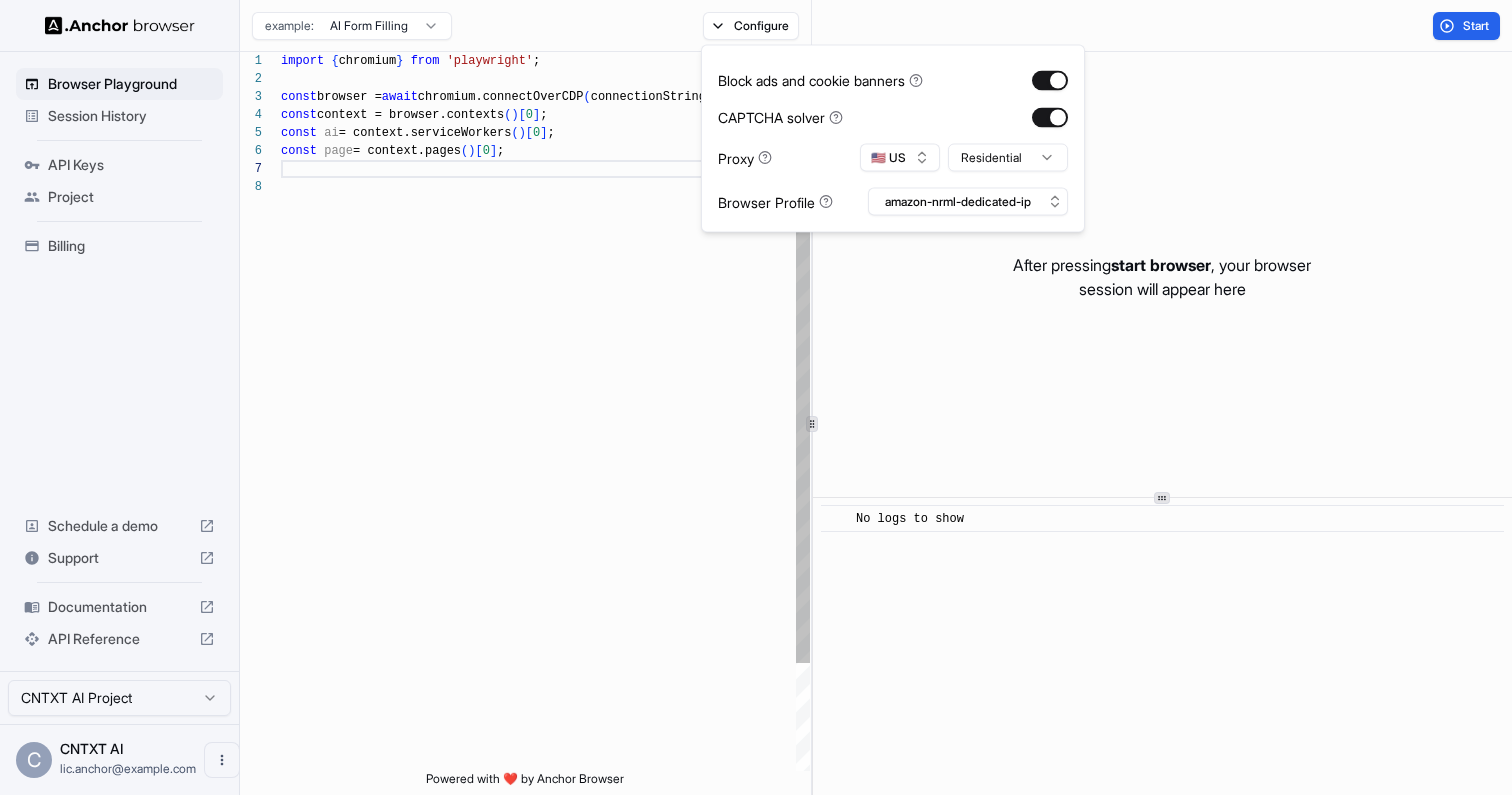 scroll, scrollTop: 126, scrollLeft: 0, axis: vertical 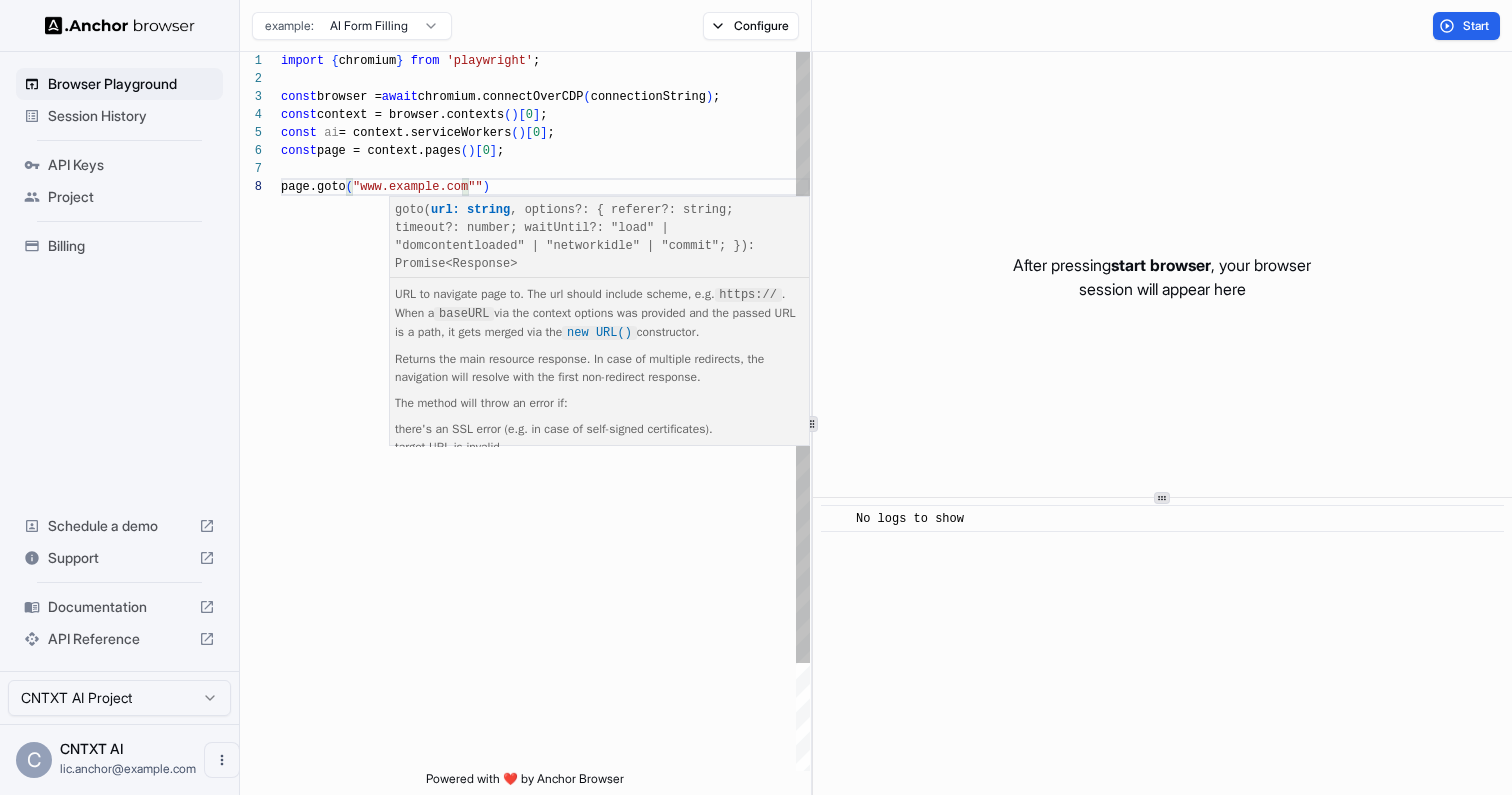 click on "import   {  chromium  }   from   'playwright' ; const  browser =  await  chromium.connectOverCDP ( connectionString ) ; const  context = browser.contexts ( ) [ 0 ] ; const   ai  = context.serviceWorkers ( ) [ 0 ] ; const  page = context.pages ( ) [ 0 ] ; page.goto ( "www.example.com " )" at bounding box center (545, 474) 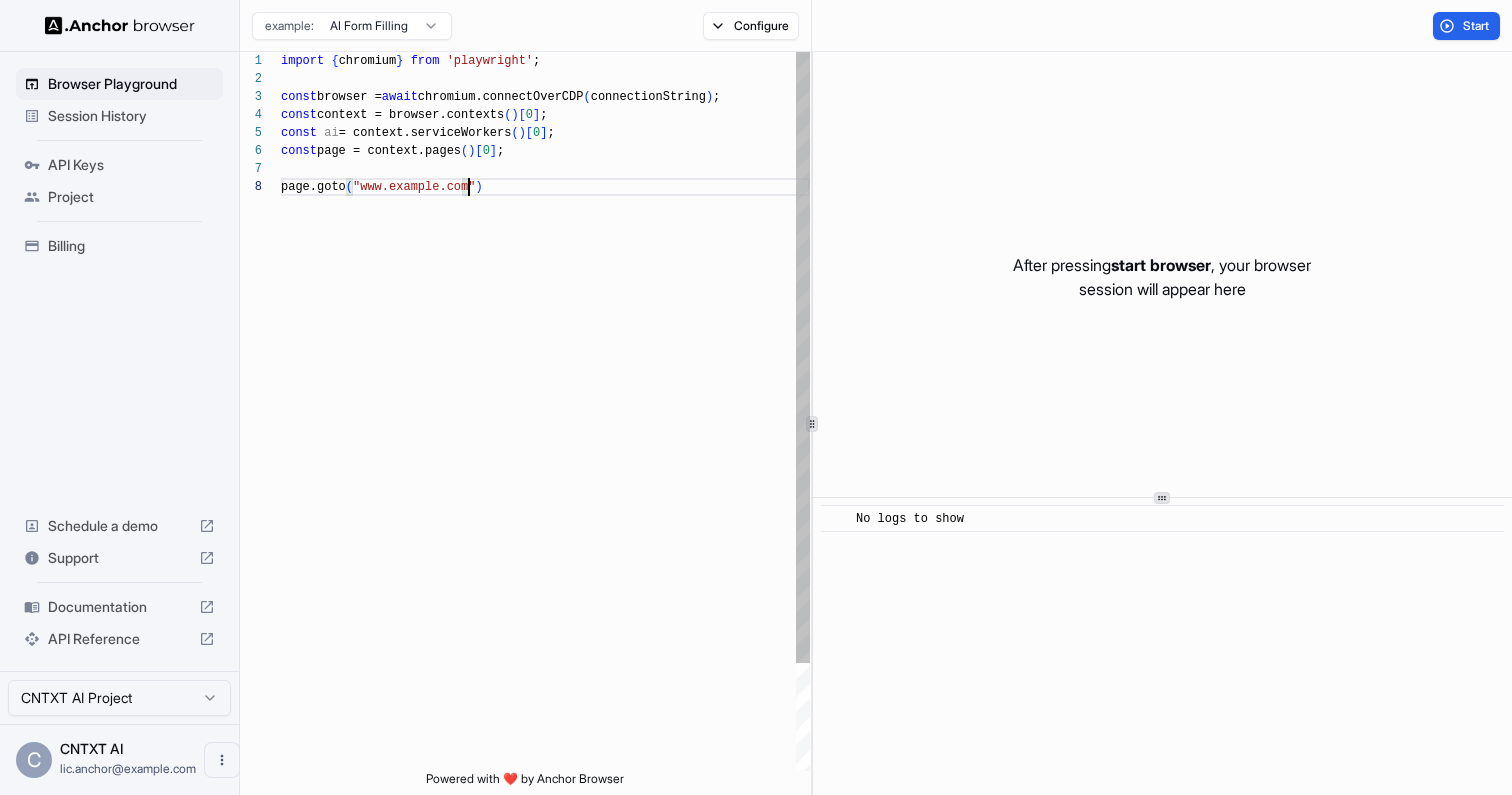 scroll, scrollTop: 126, scrollLeft: 0, axis: vertical 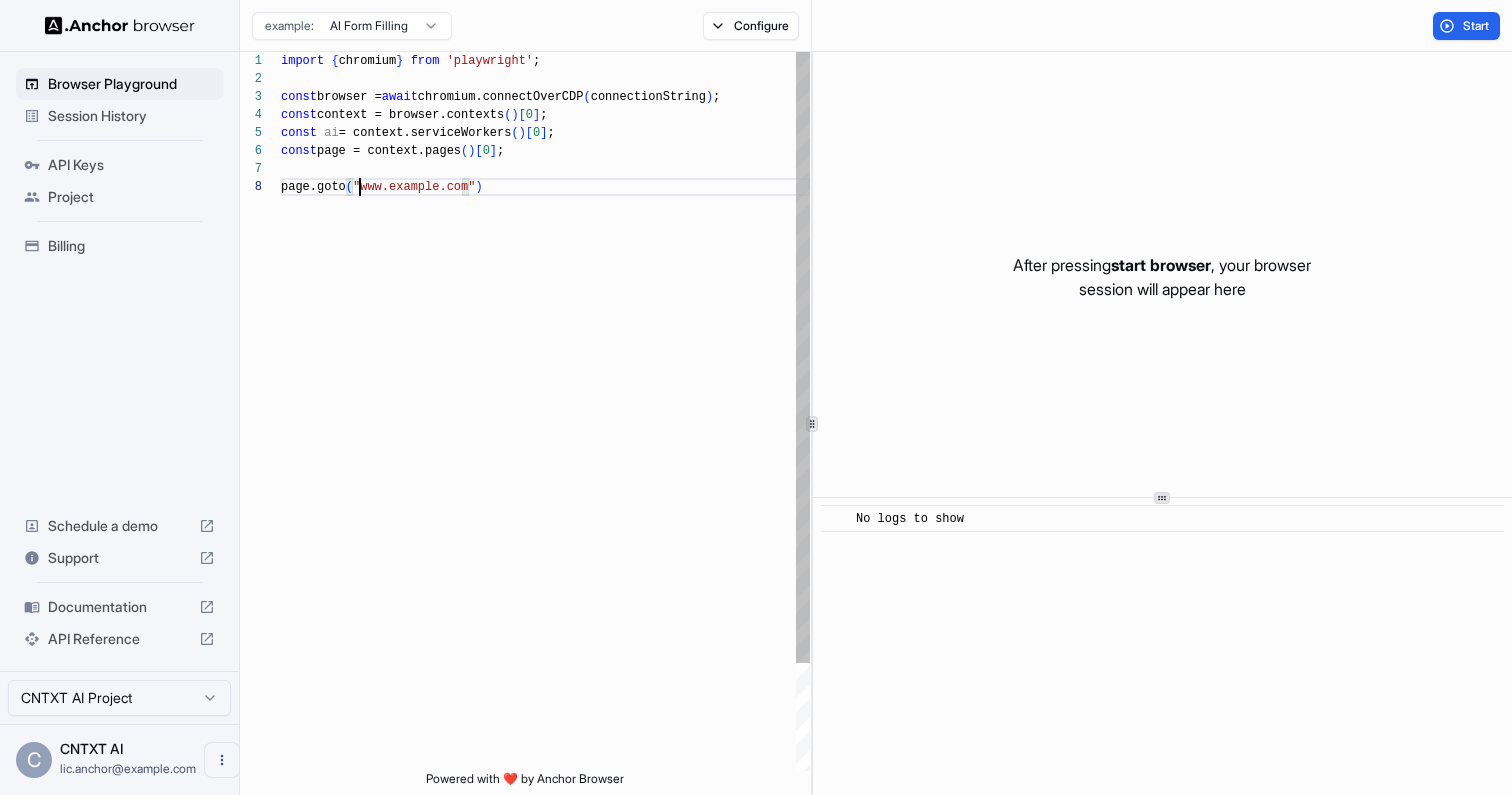 click on "import   {  chromium  }   from   'playwright' ; const  browser =  await  chromium.connectOverCDP ( connectionString ) ; const  context = browser.contexts ( ) [ 0 ] ; const   ai  = context.serviceWorkers ( ) [ 0 ] ; const  page = context.pages ( ) [ 0 ] ; page.goto ( "www.example.com" )" at bounding box center [545, 474] 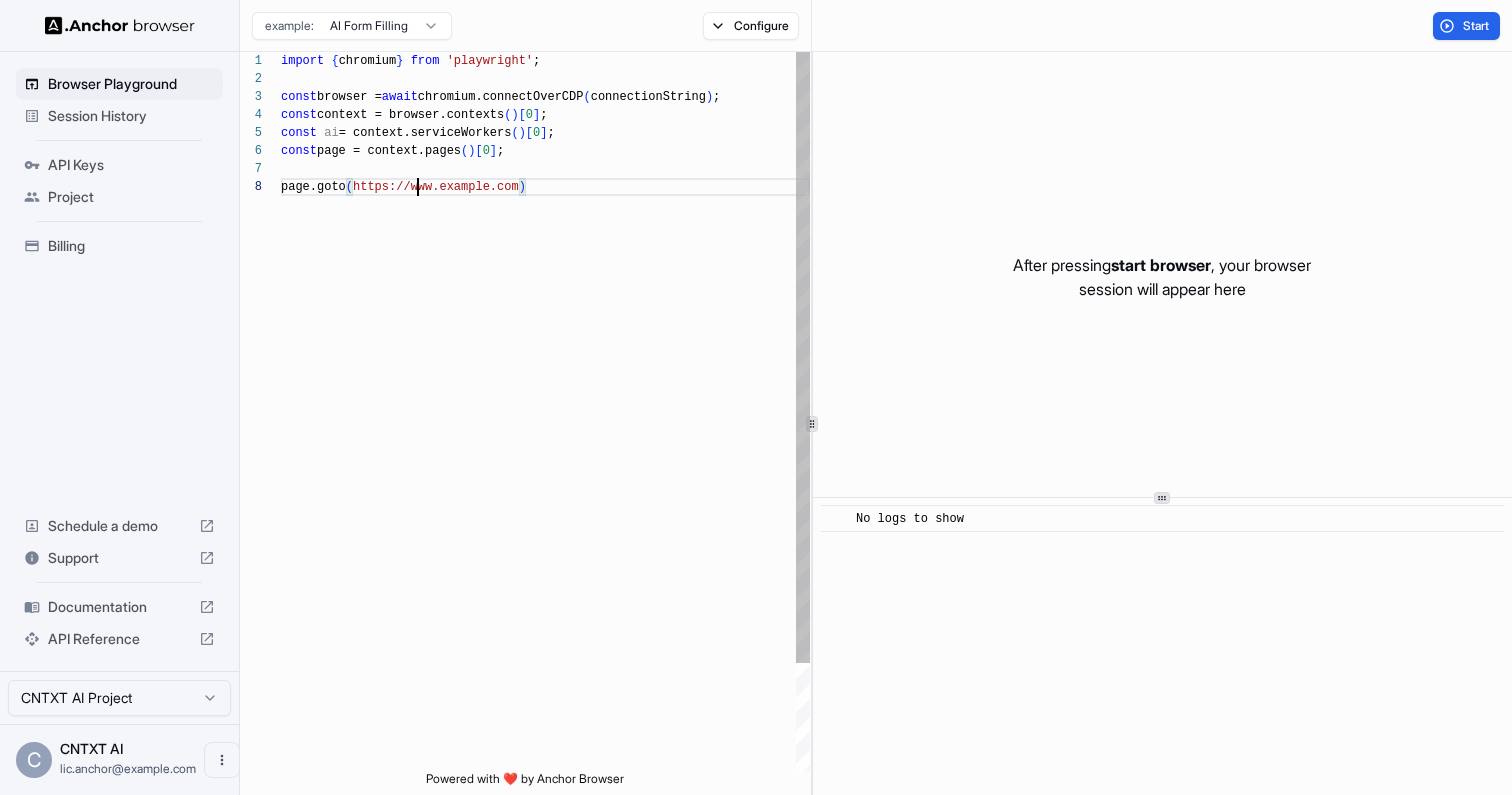 click on "import   {  chromium  }   from   'playwright' ; const  browser =  await  chromium.connectOverCDP ( connectionString ) ; const  context = browser.contexts ( ) [ 0 ] ; const   ai  = context.serviceWorkers ( ) [ 0 ] ; const  page = context.pages ( ) [ 0 ] ; page.goto ( "https://www.example.com" )" at bounding box center (545, 474) 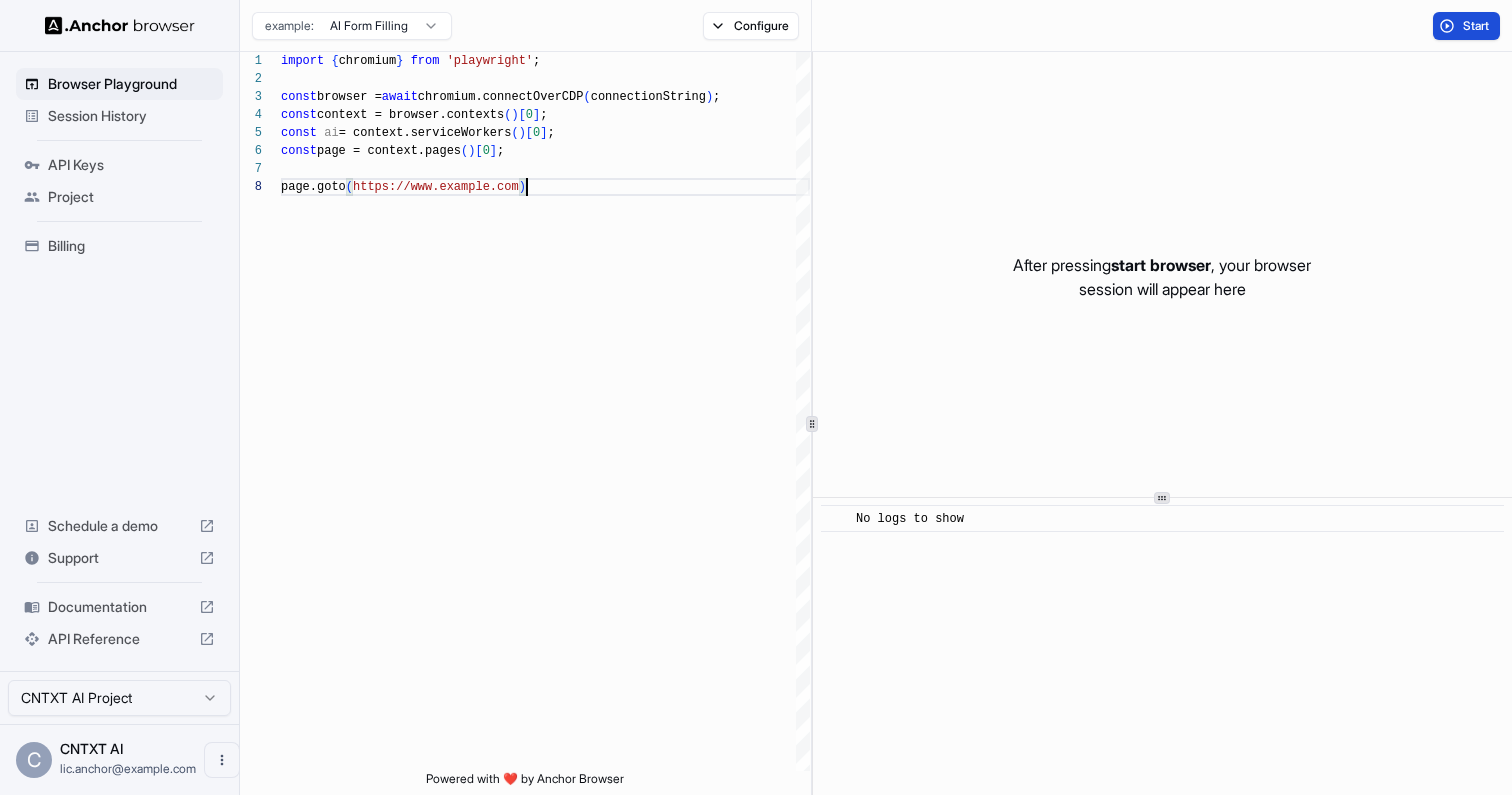 type on "**********" 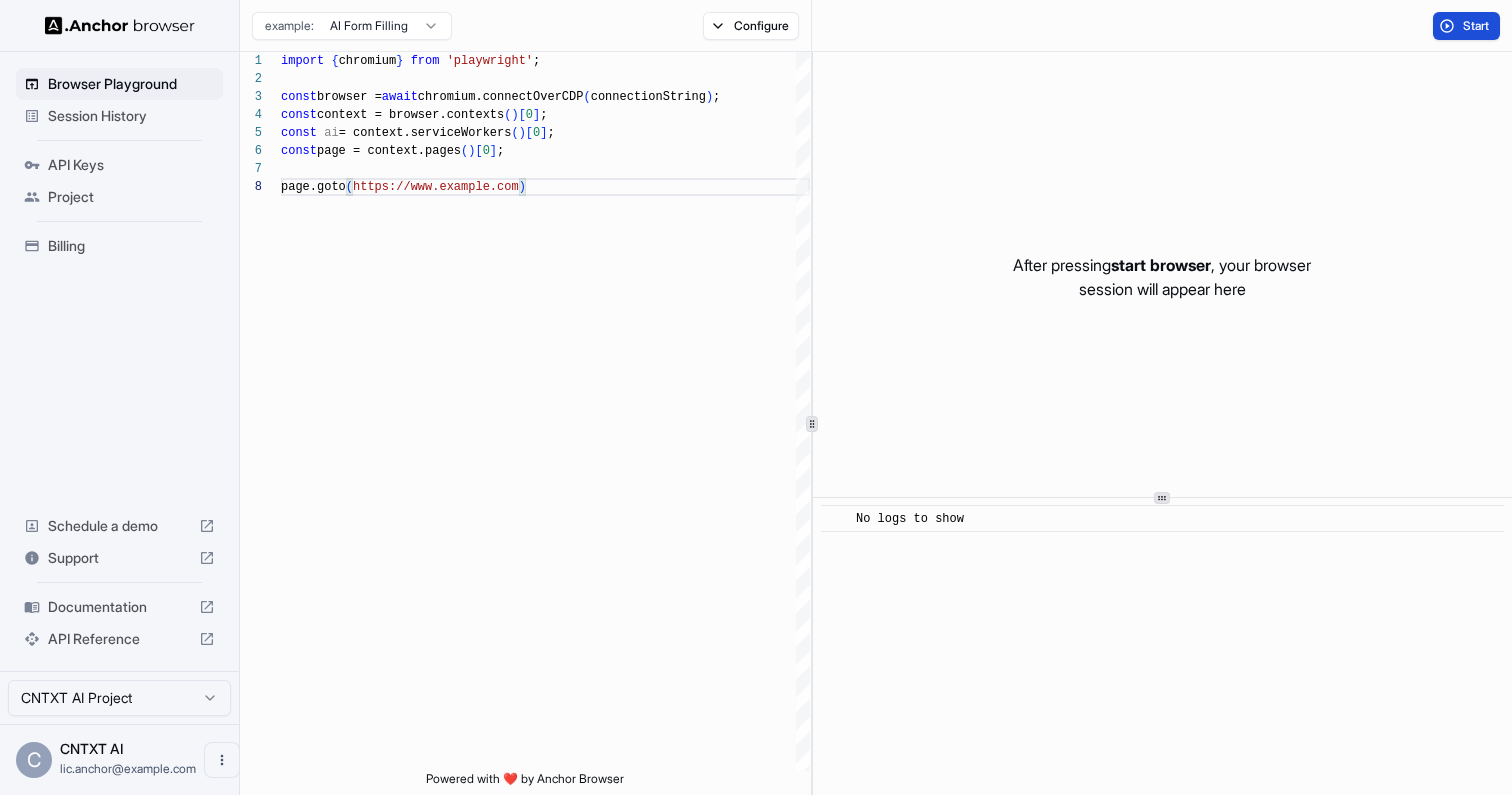 click on "Start" at bounding box center [1477, 26] 